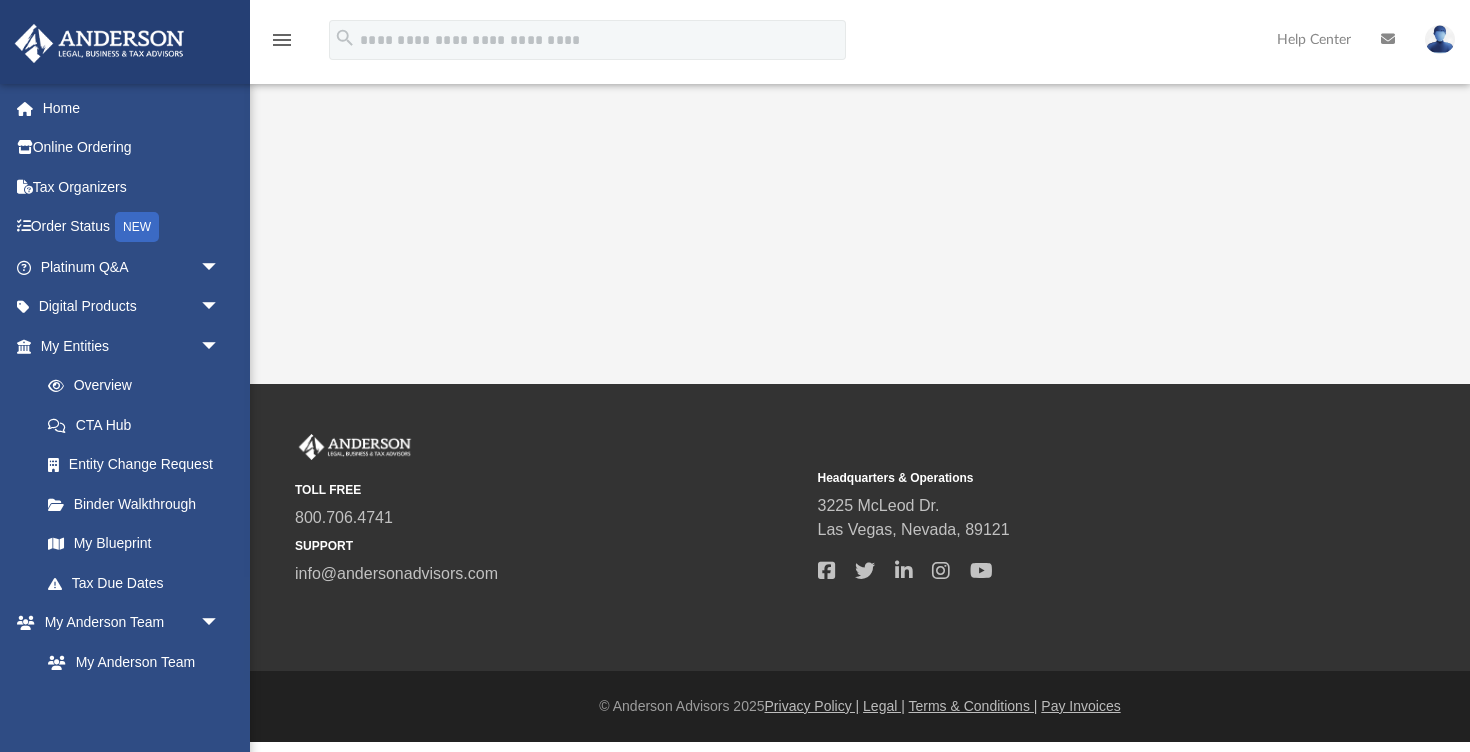 scroll, scrollTop: 0, scrollLeft: 0, axis: both 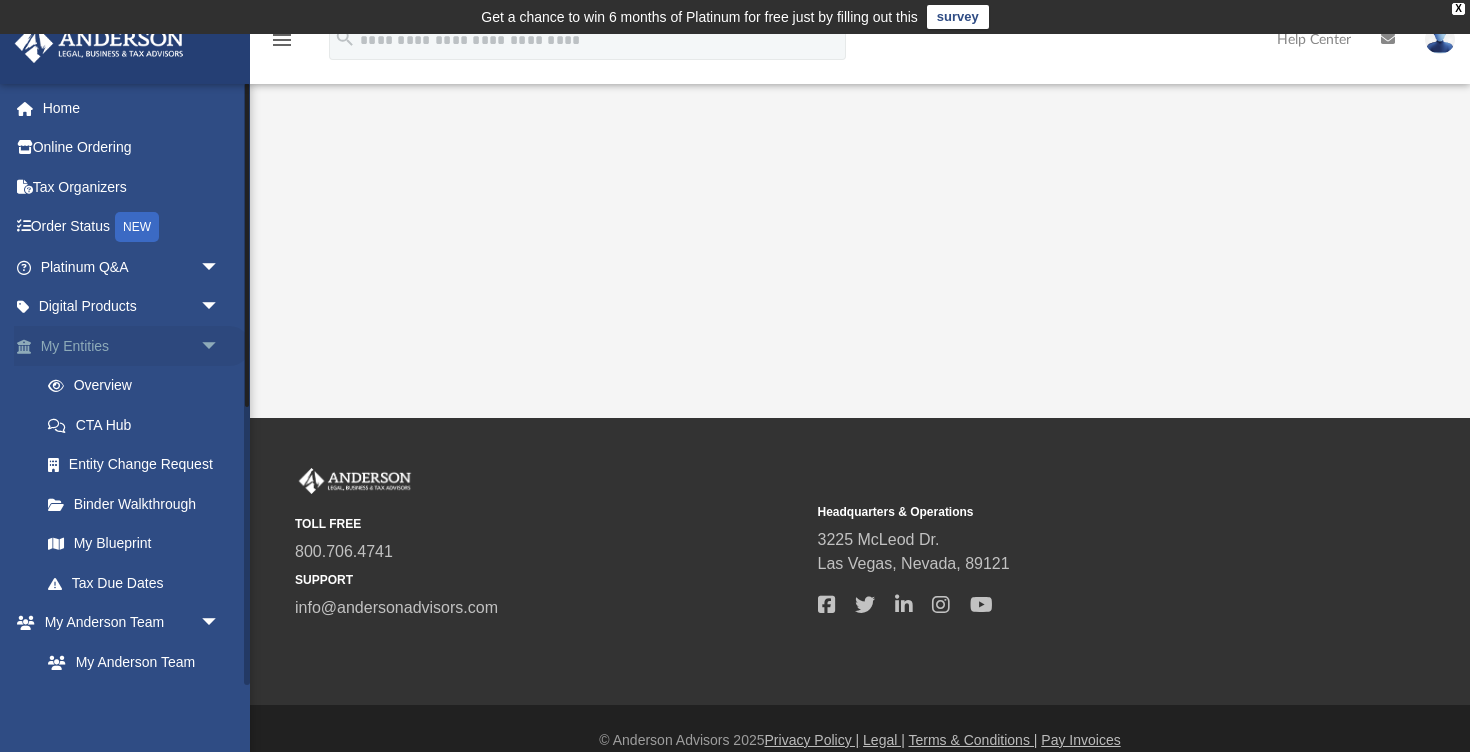 click on "My Entities arrow_drop_down" at bounding box center (132, 346) 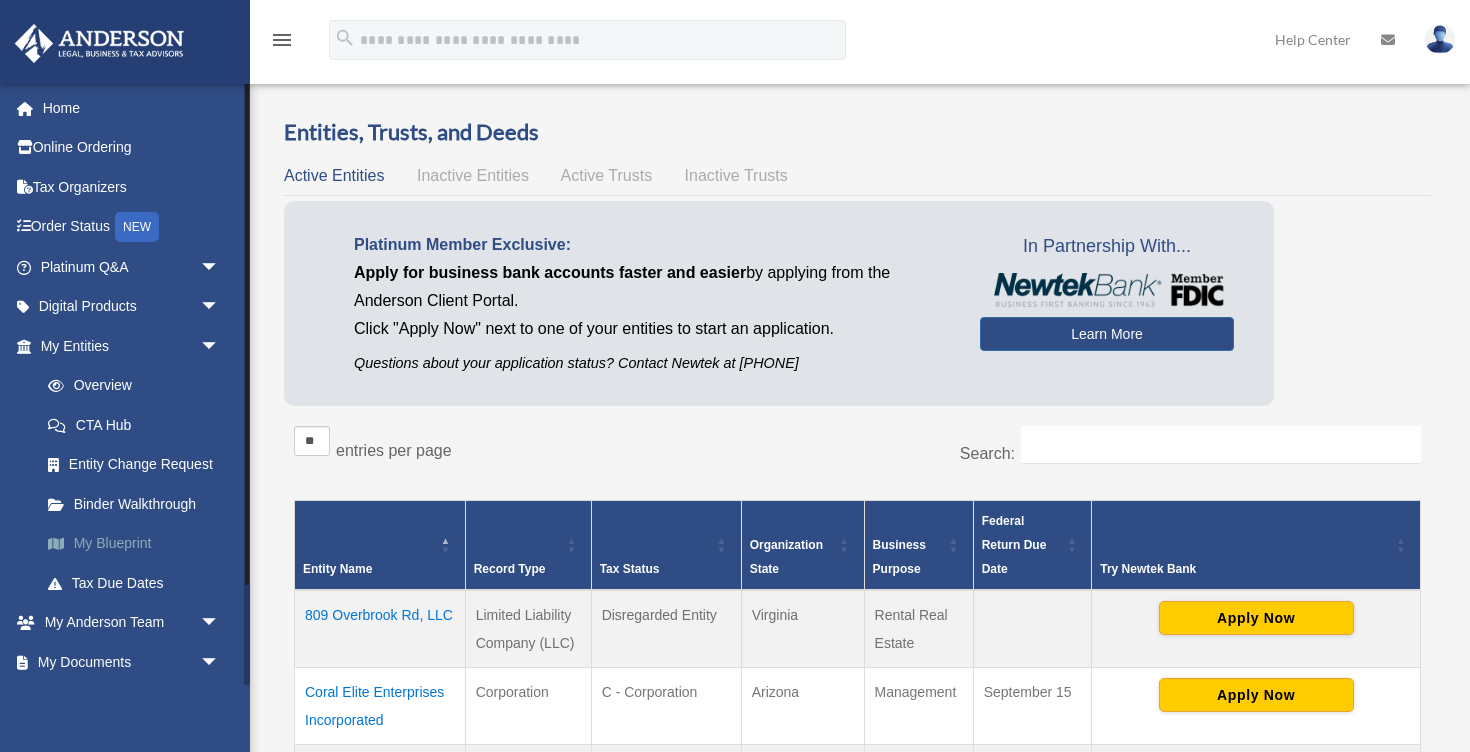 scroll, scrollTop: 0, scrollLeft: 0, axis: both 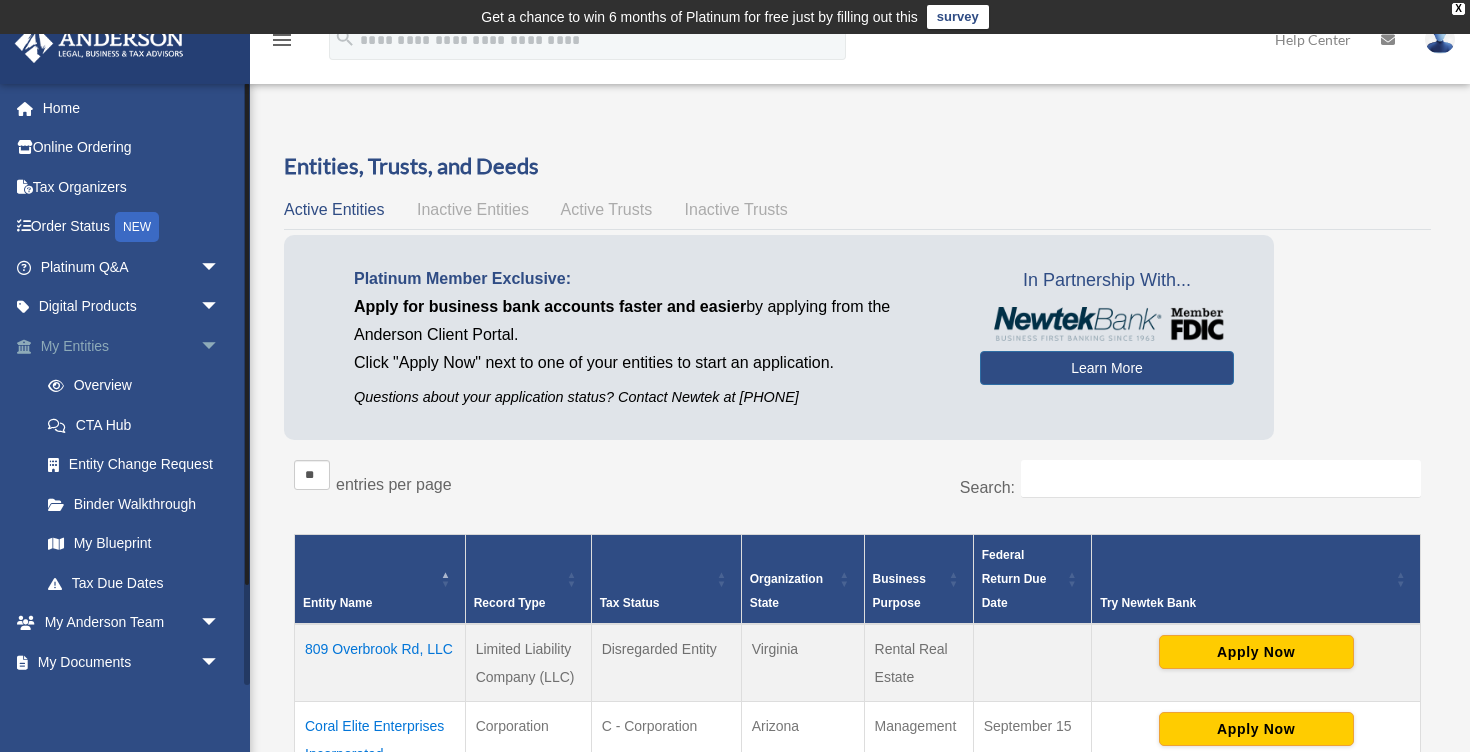 click on "arrow_drop_down" at bounding box center (220, 346) 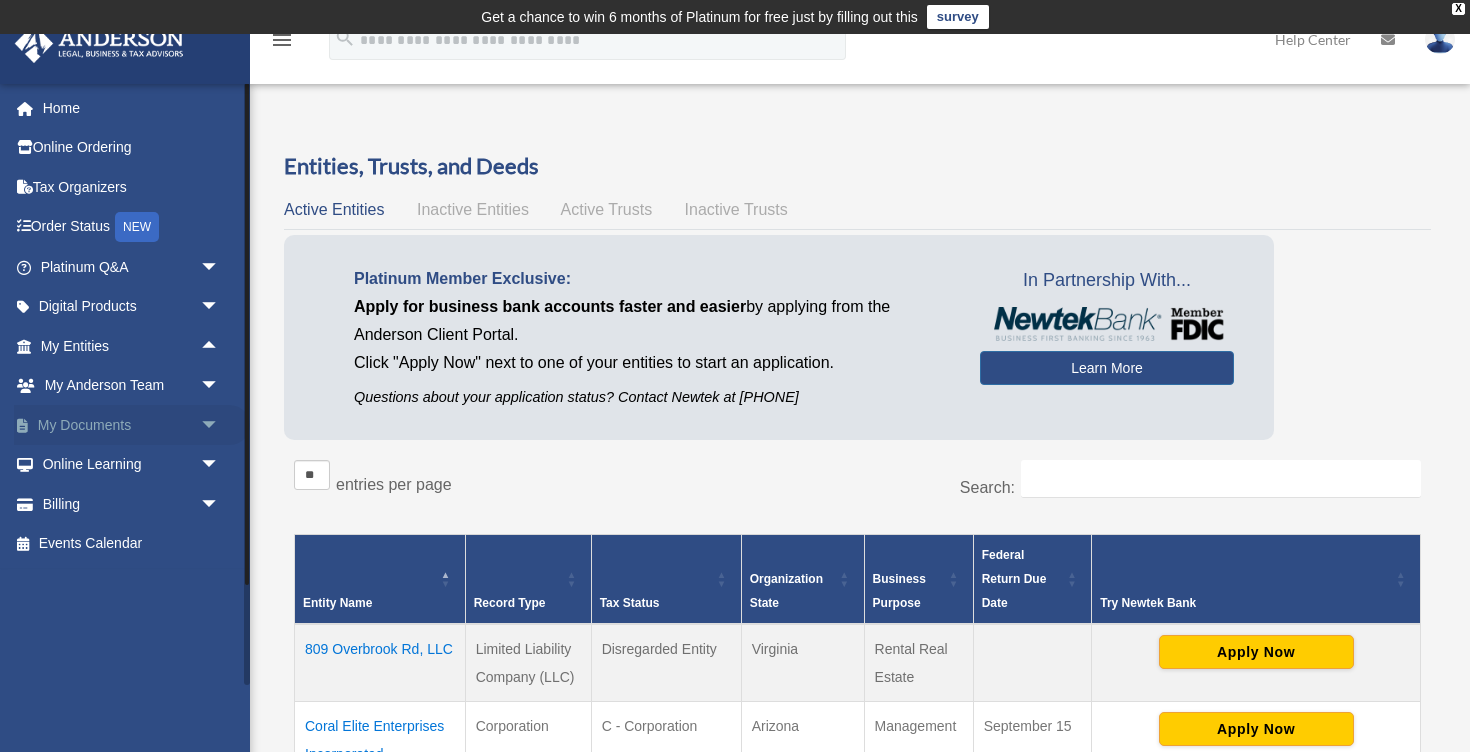 click on "arrow_drop_down" at bounding box center [220, 425] 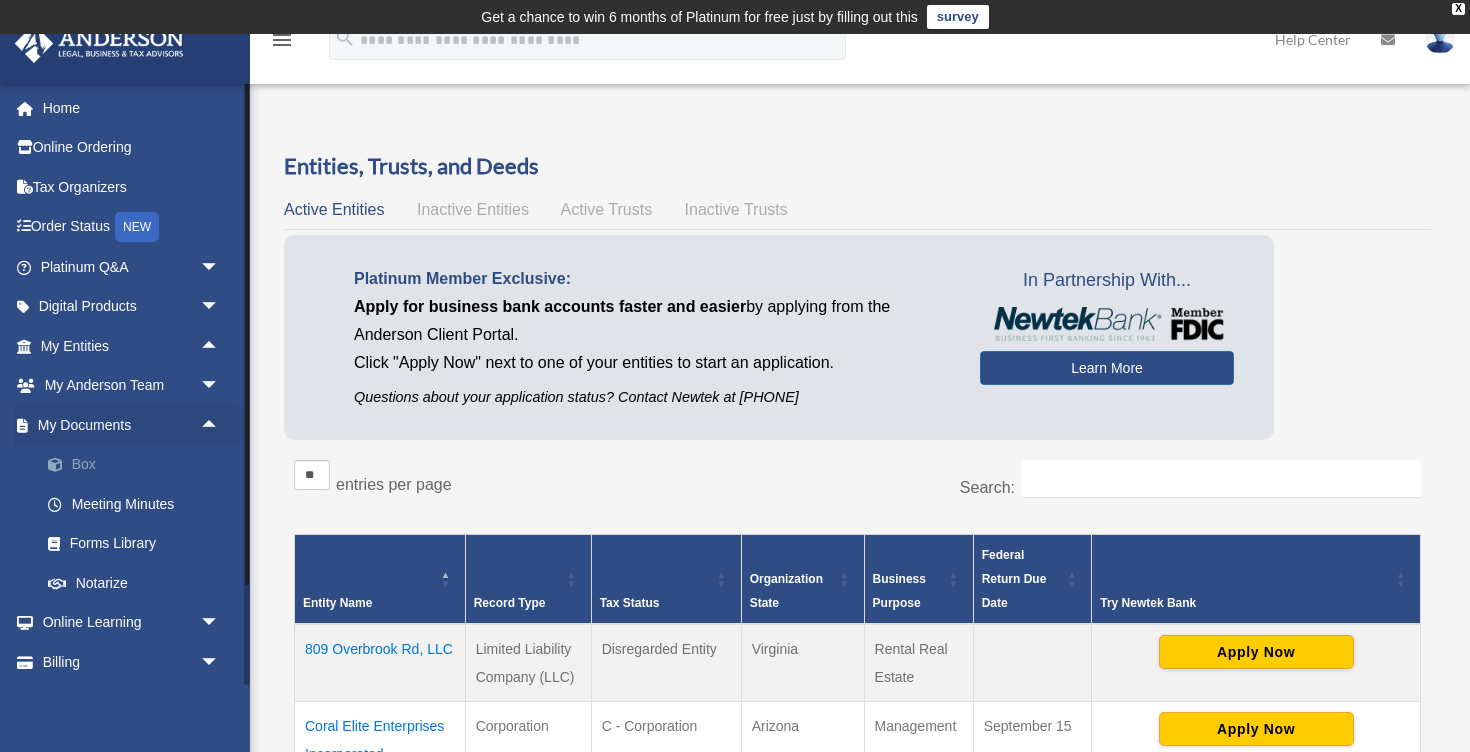 click on "Box" at bounding box center (139, 465) 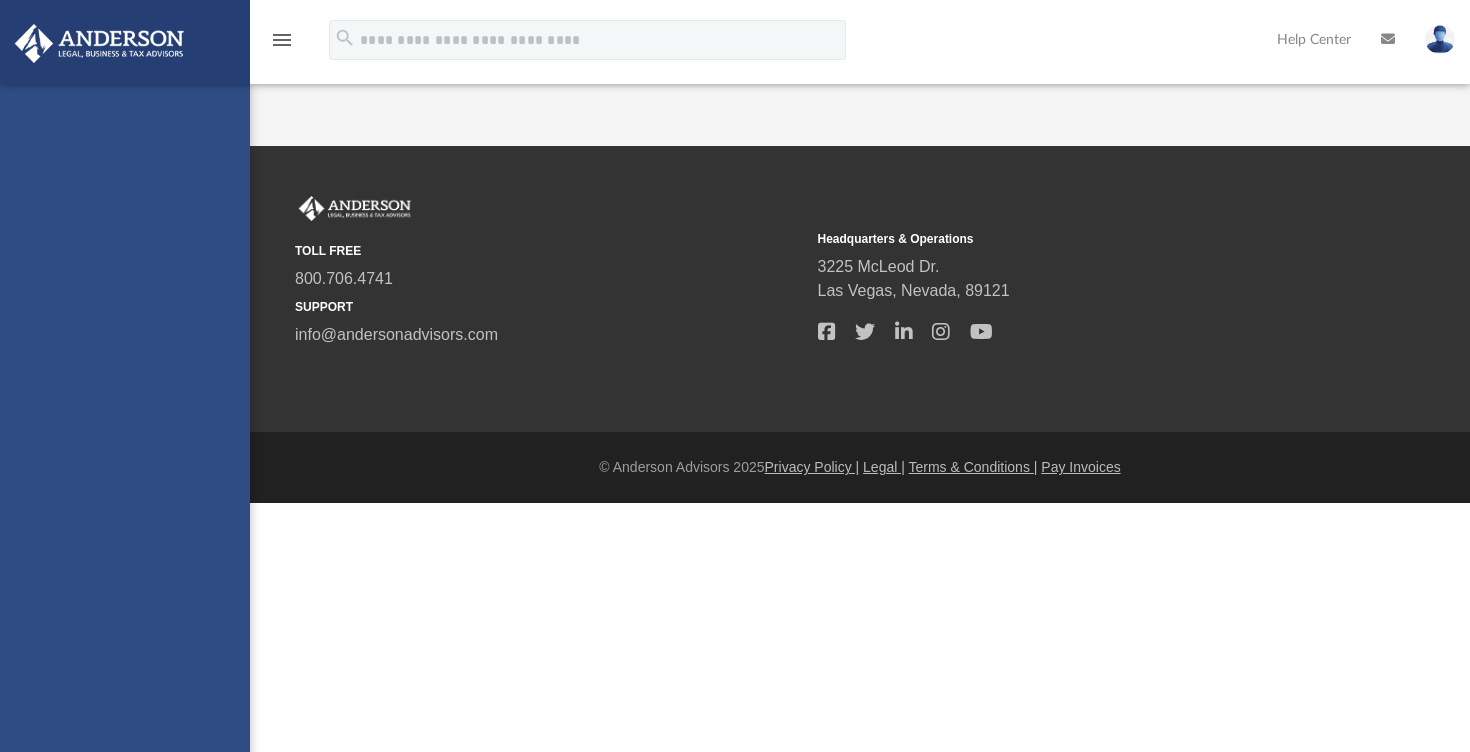 scroll, scrollTop: 0, scrollLeft: 0, axis: both 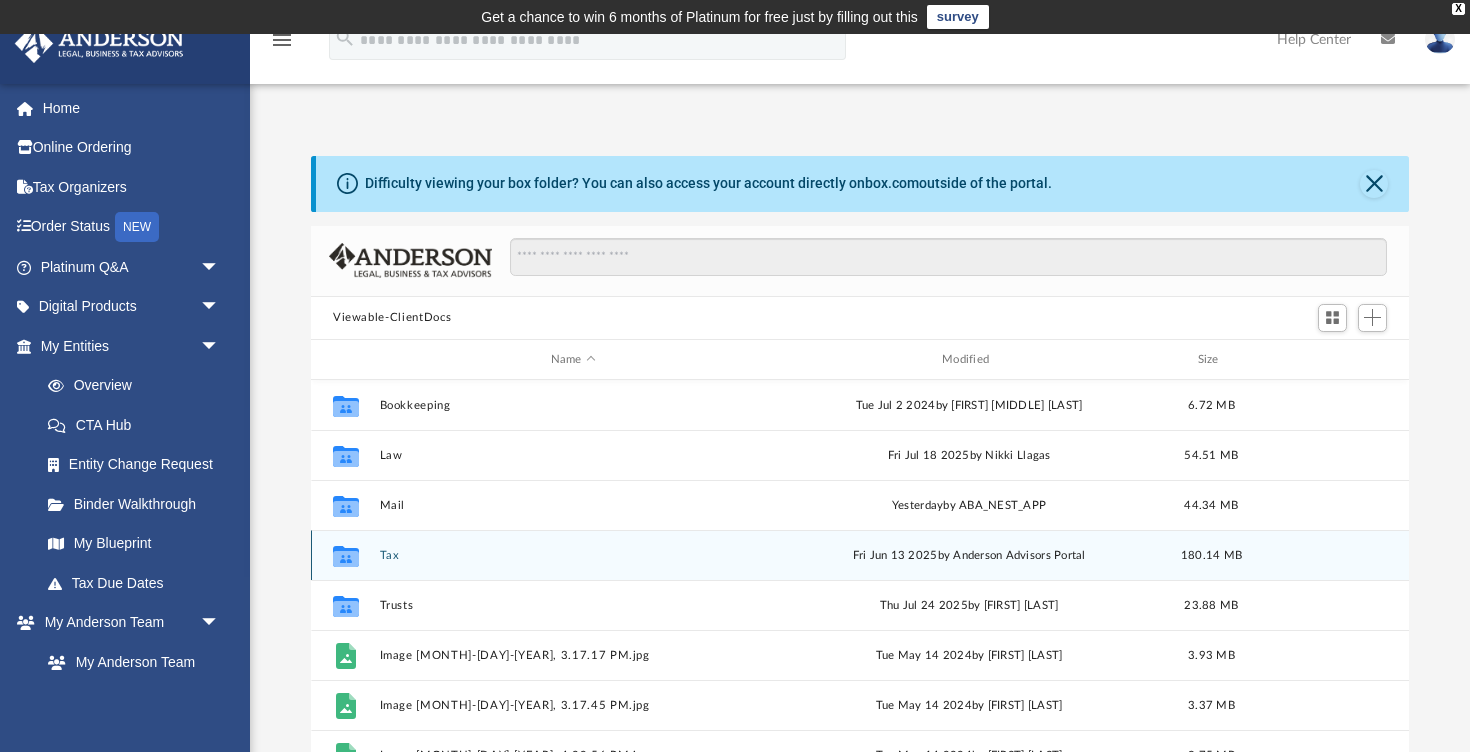 click on "Tax" at bounding box center (573, 555) 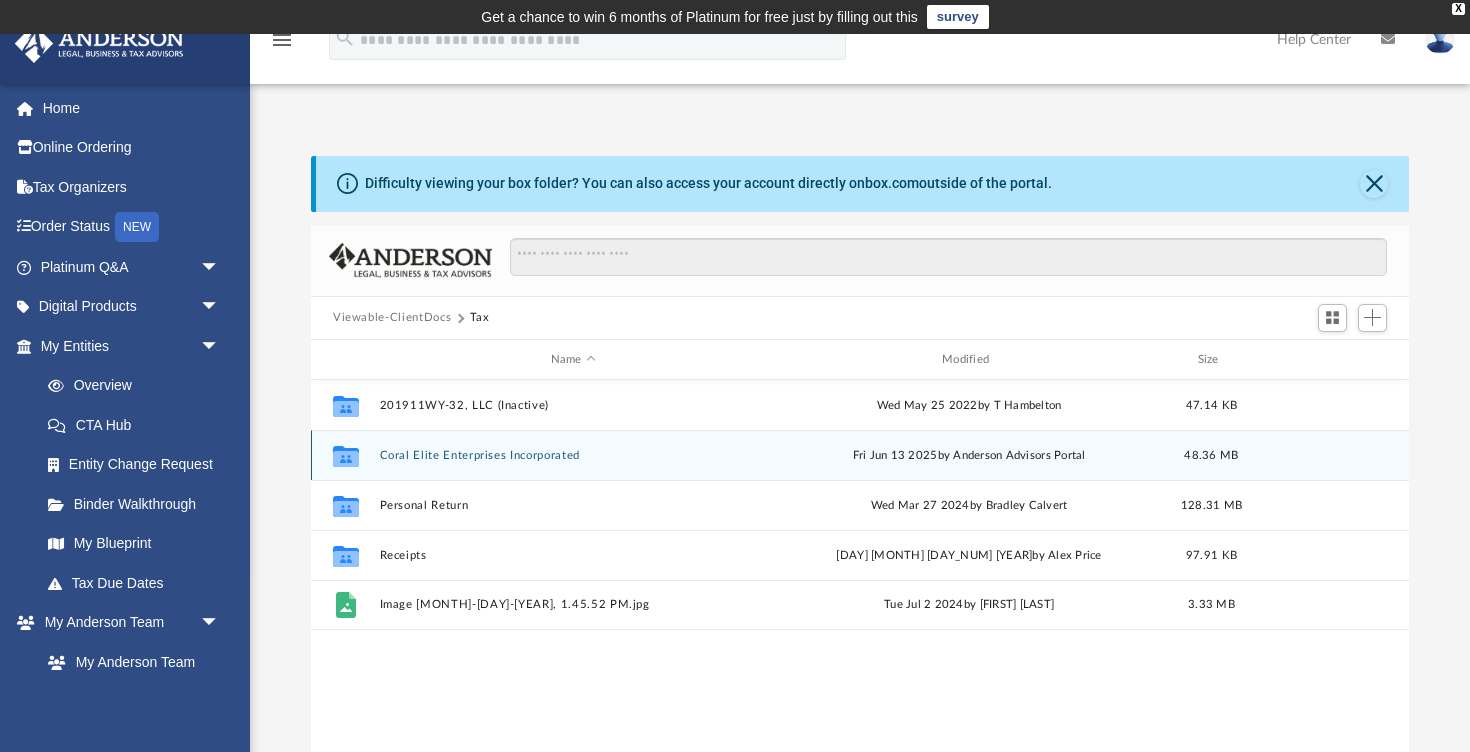 click on "Coral Elite Enterprises Incorporated" at bounding box center (573, 455) 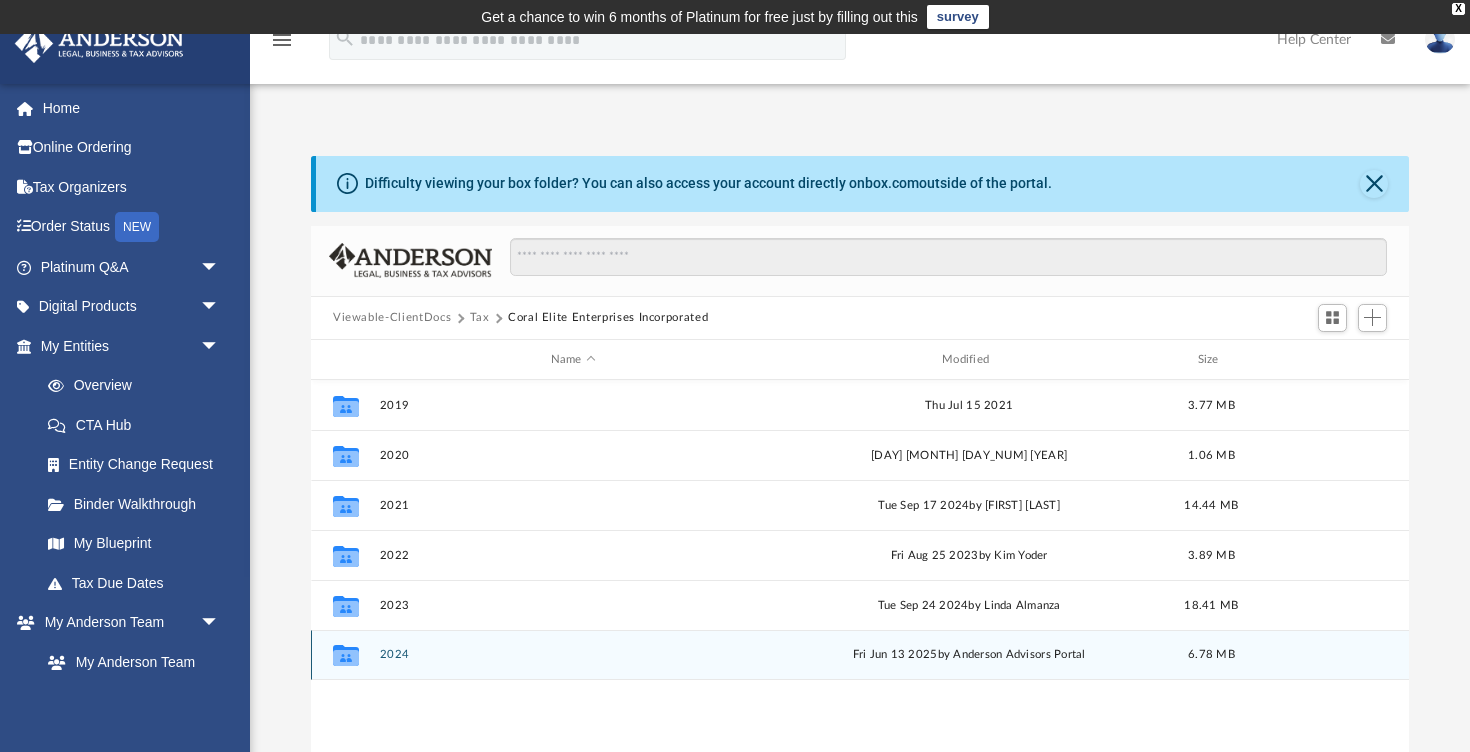 click on "2024" at bounding box center [573, 655] 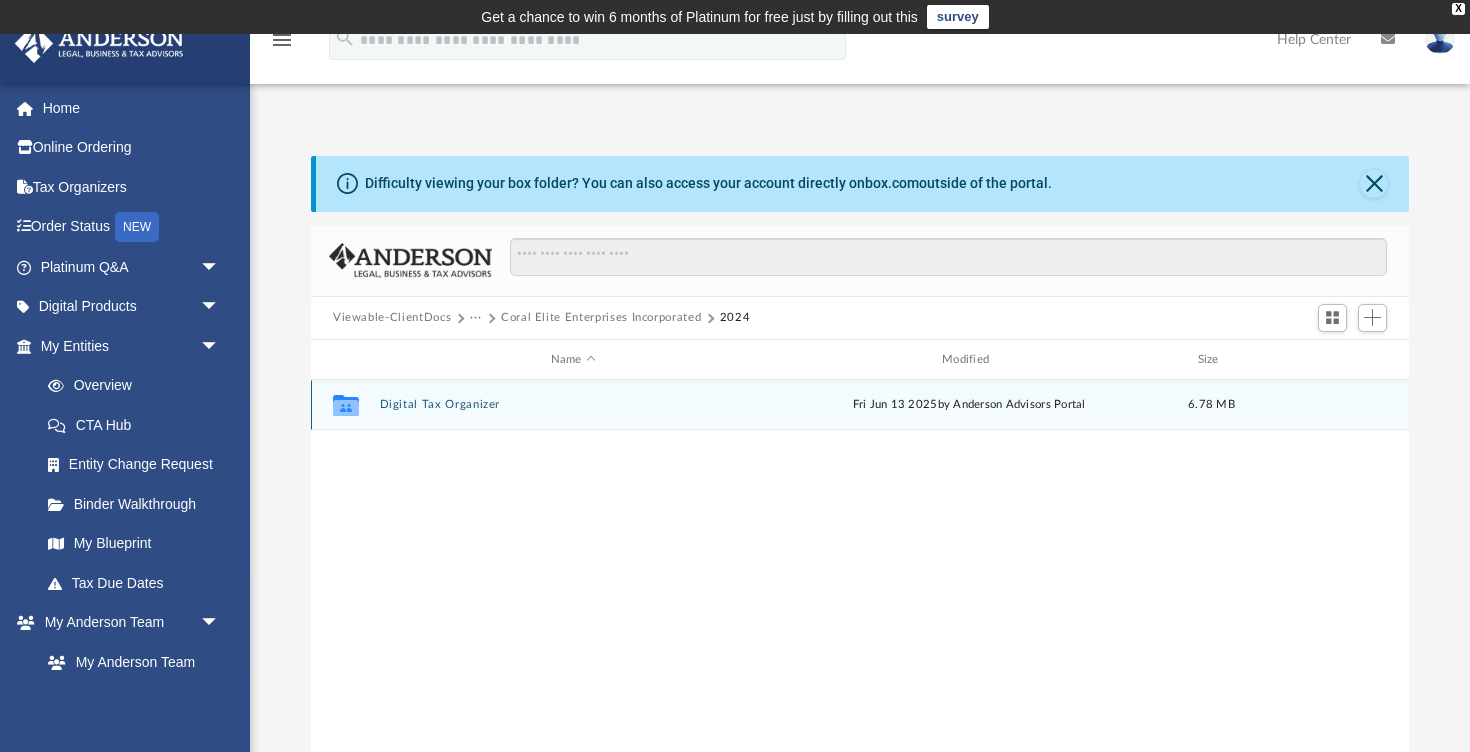 click on "Digital Tax Organizer" at bounding box center [573, 405] 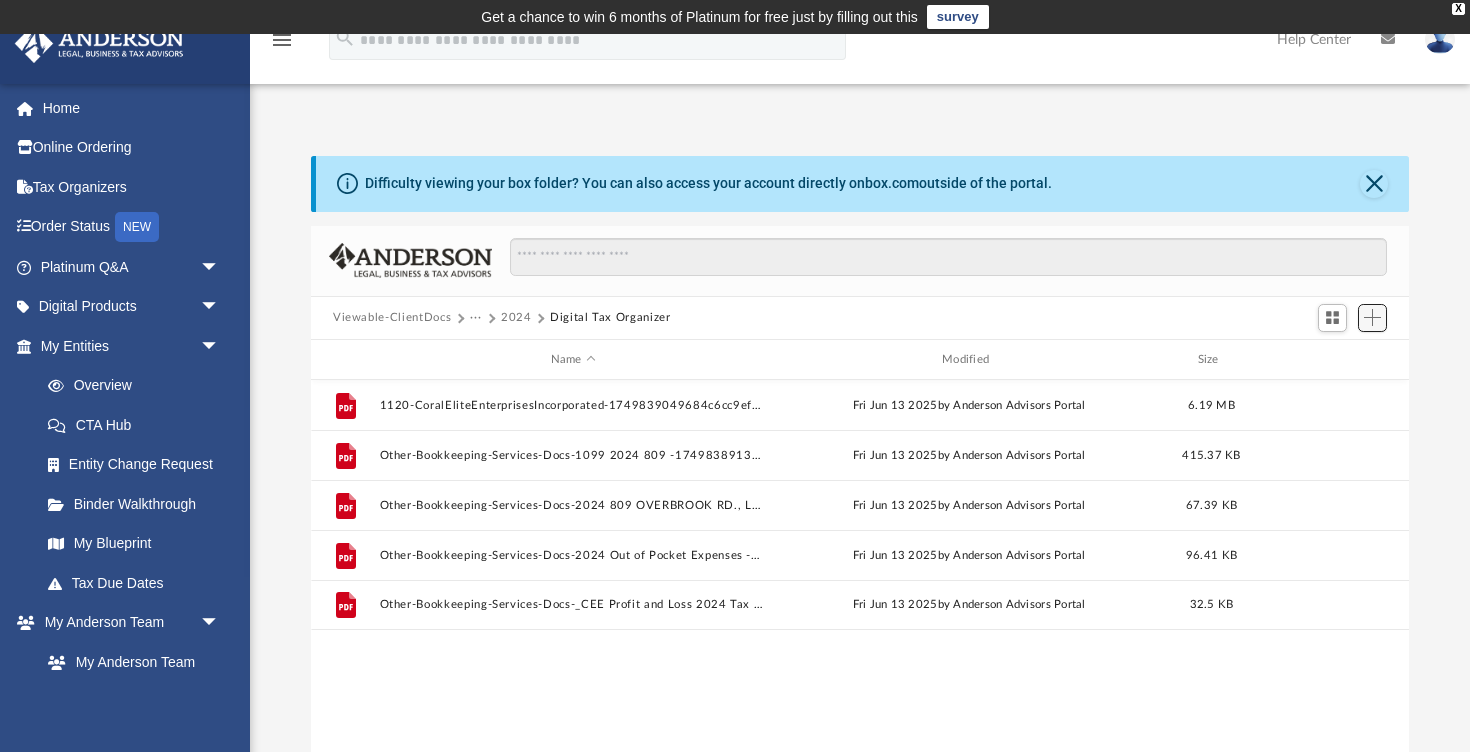 click at bounding box center [1372, 317] 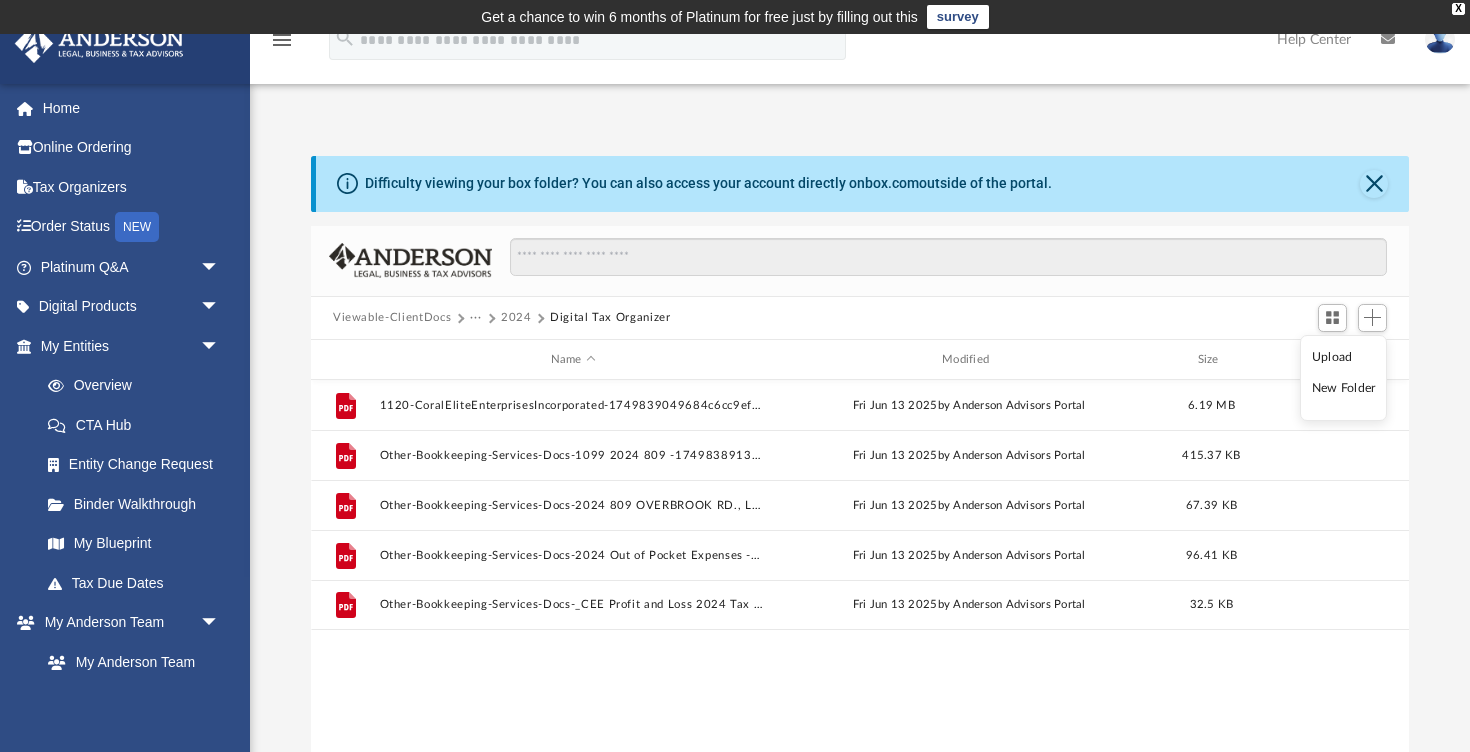 click on "Upload" at bounding box center [1344, 357] 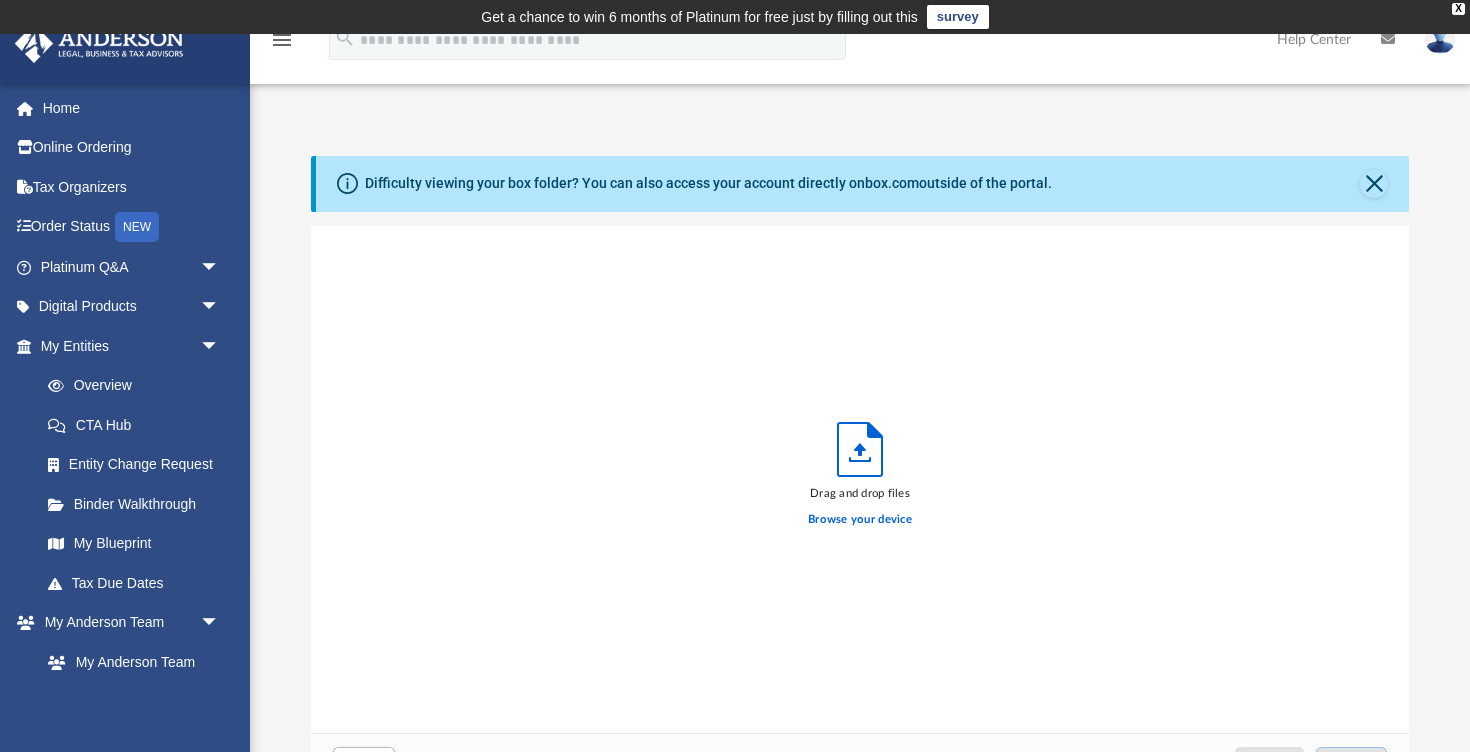 scroll, scrollTop: 1, scrollLeft: 1, axis: both 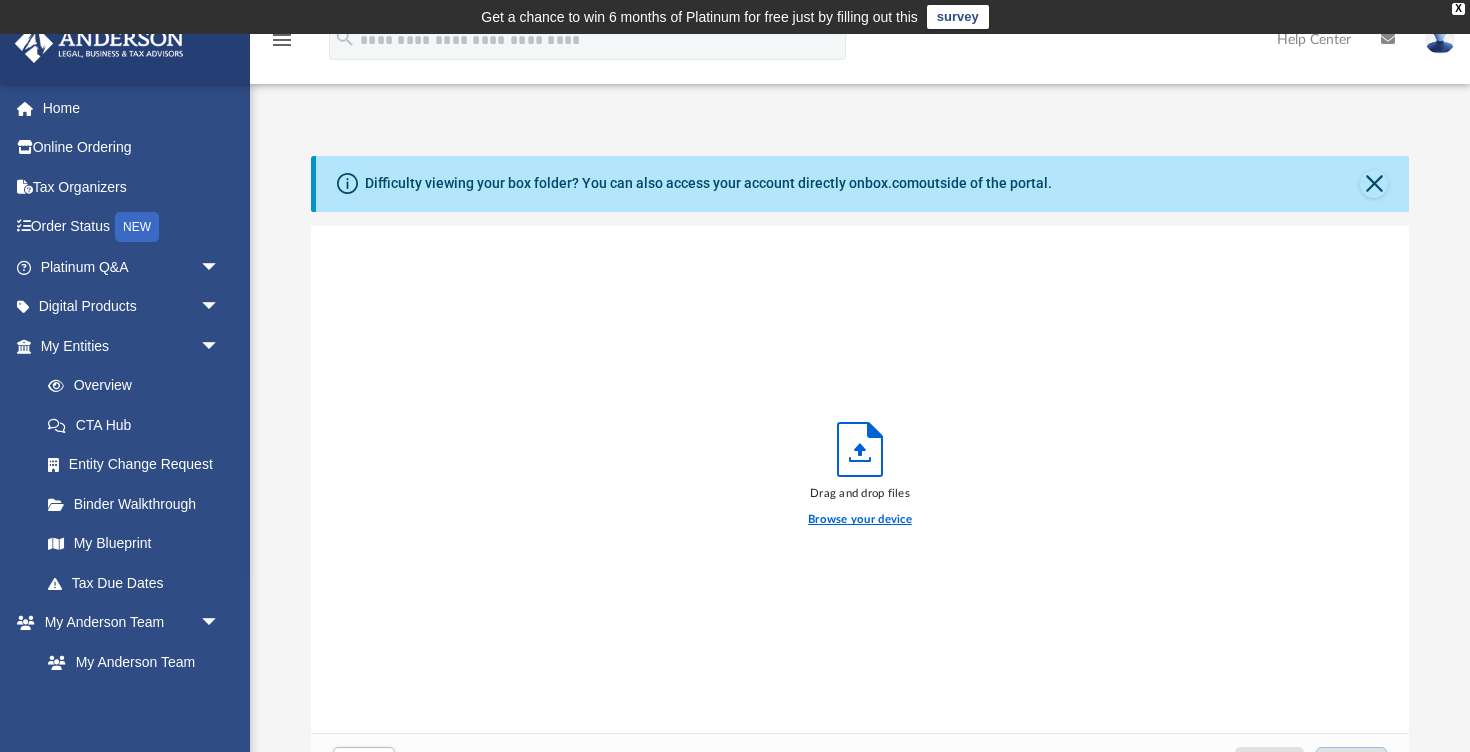 click on "Browse your device" at bounding box center (860, 520) 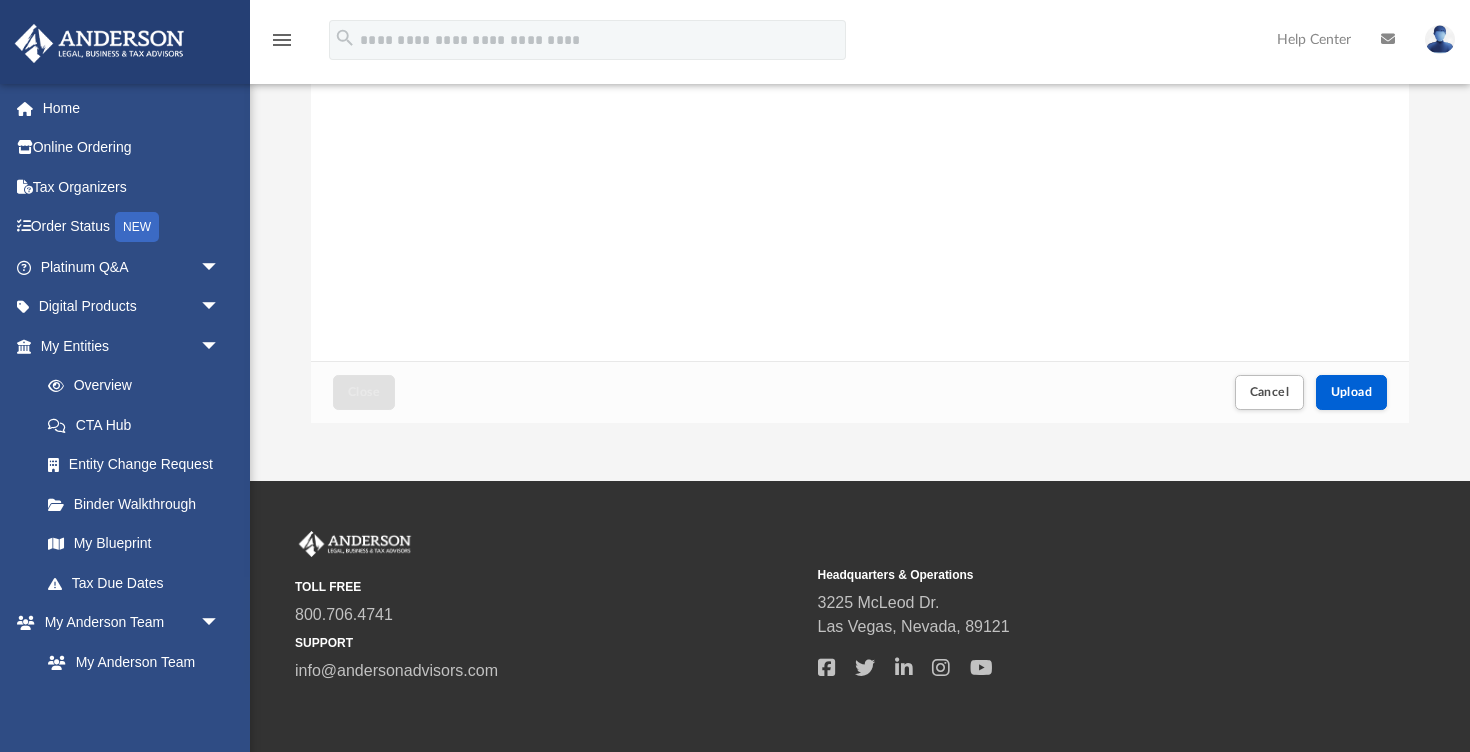 scroll, scrollTop: 459, scrollLeft: 0, axis: vertical 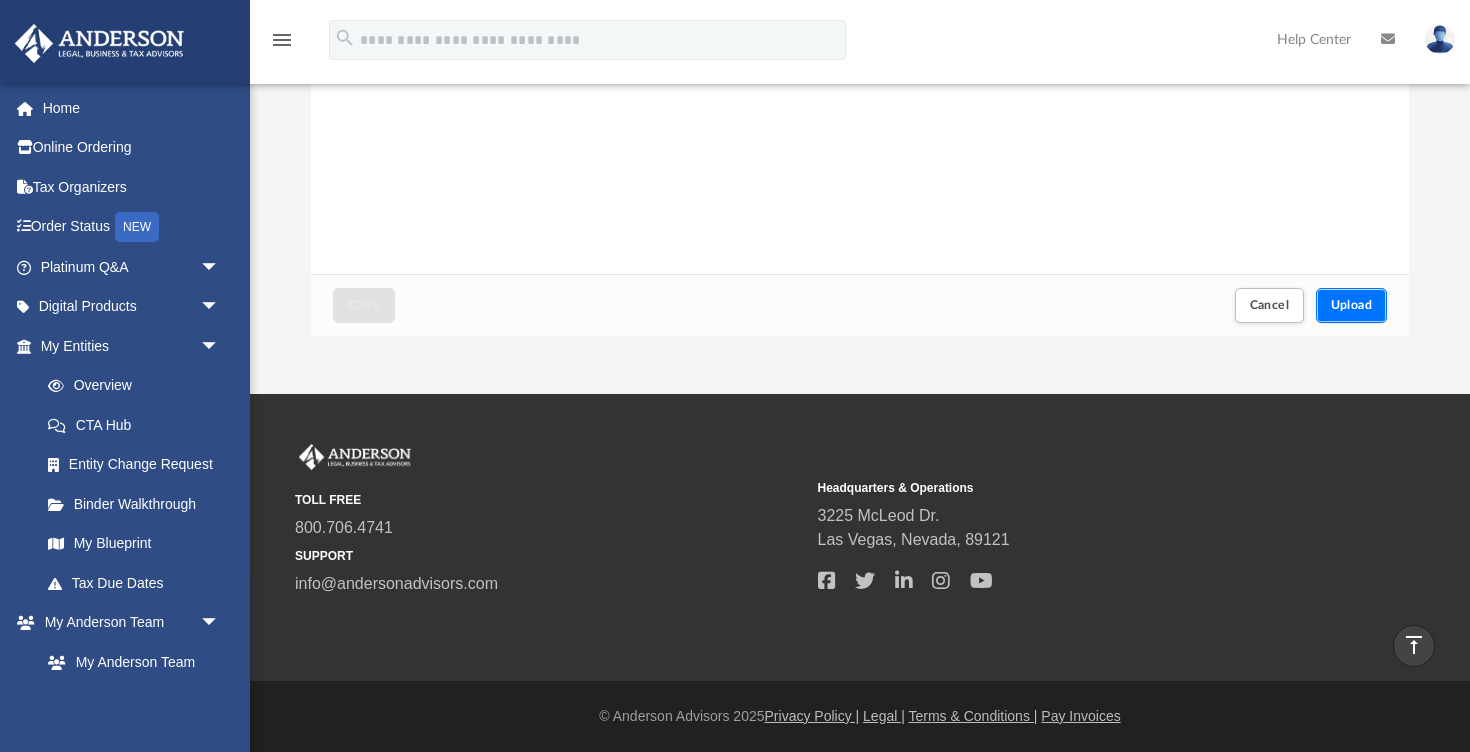 click on "Upload" at bounding box center [1352, 305] 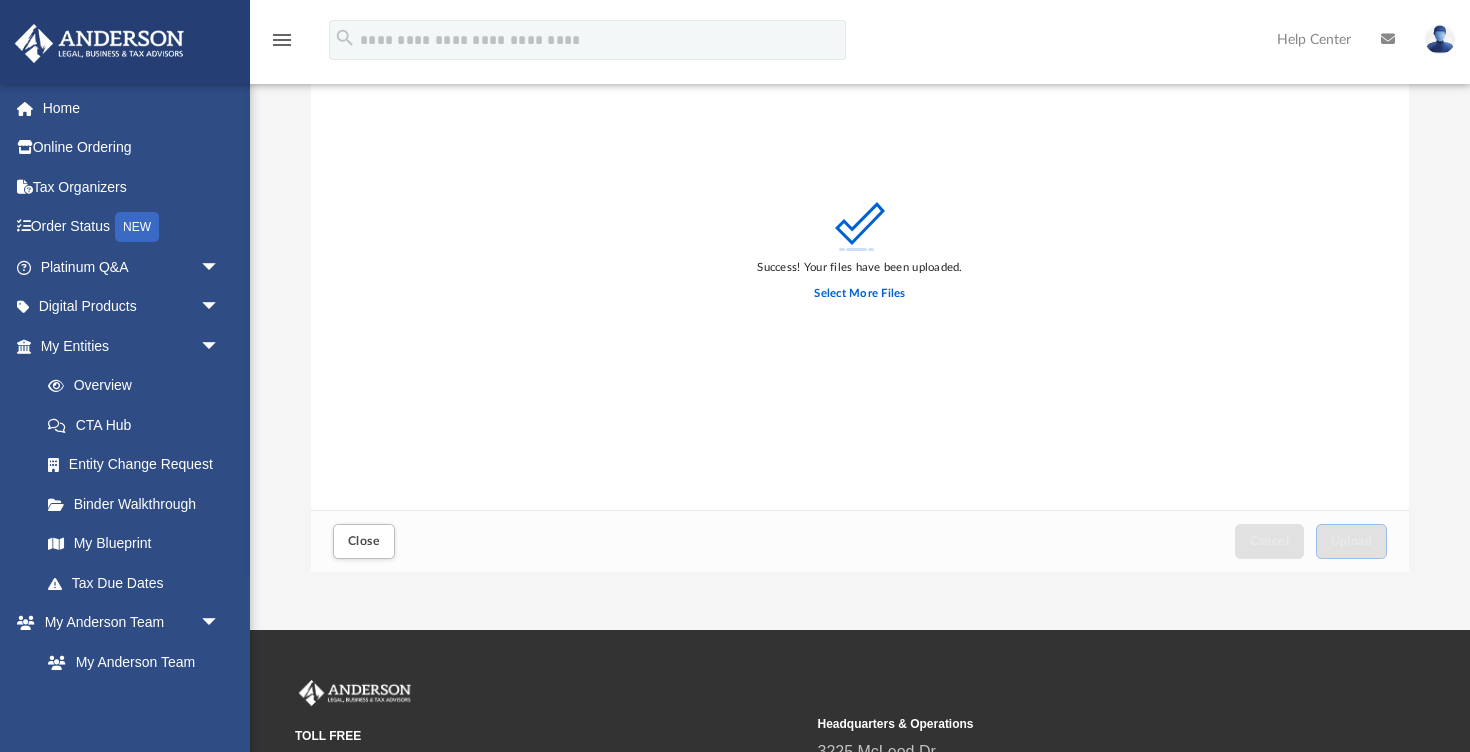 scroll, scrollTop: 250, scrollLeft: 0, axis: vertical 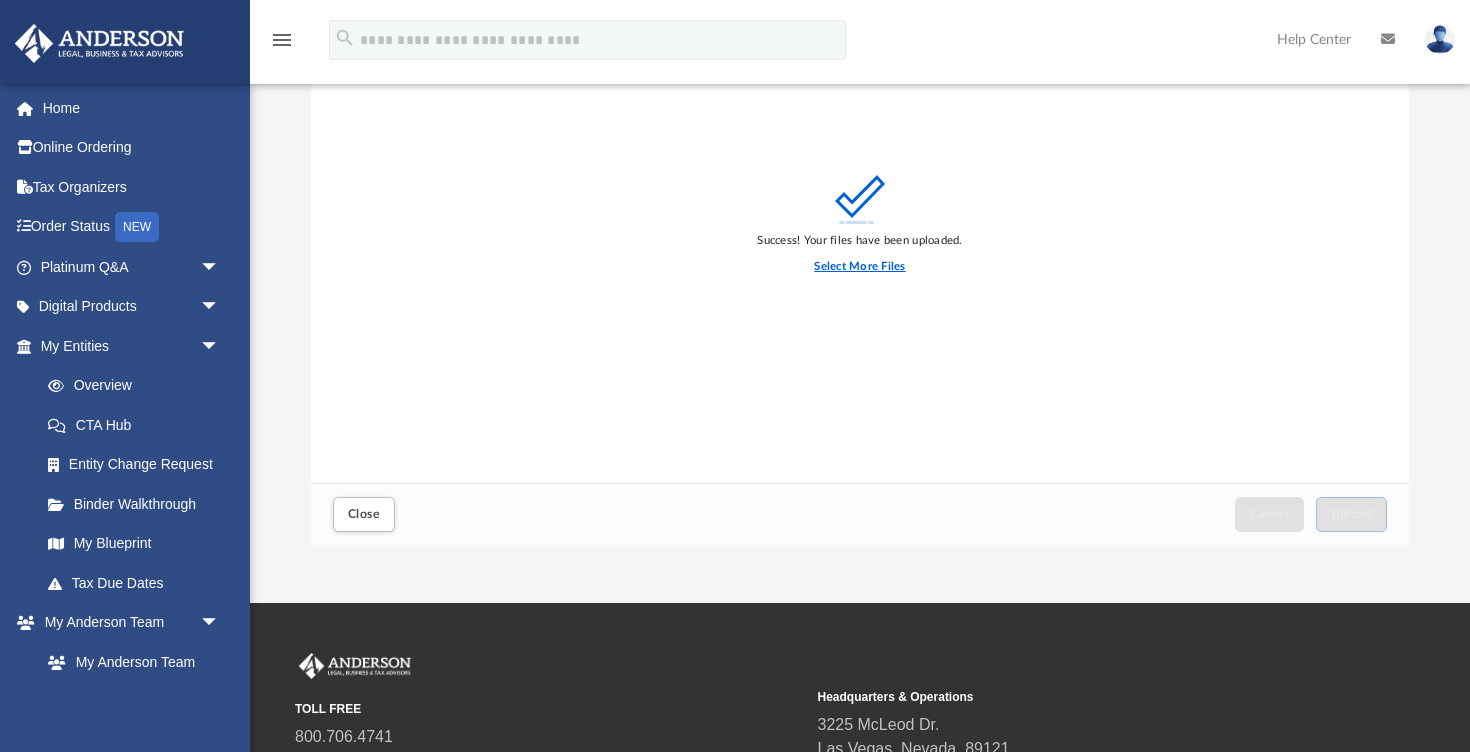click on "Select More Files" at bounding box center (859, 267) 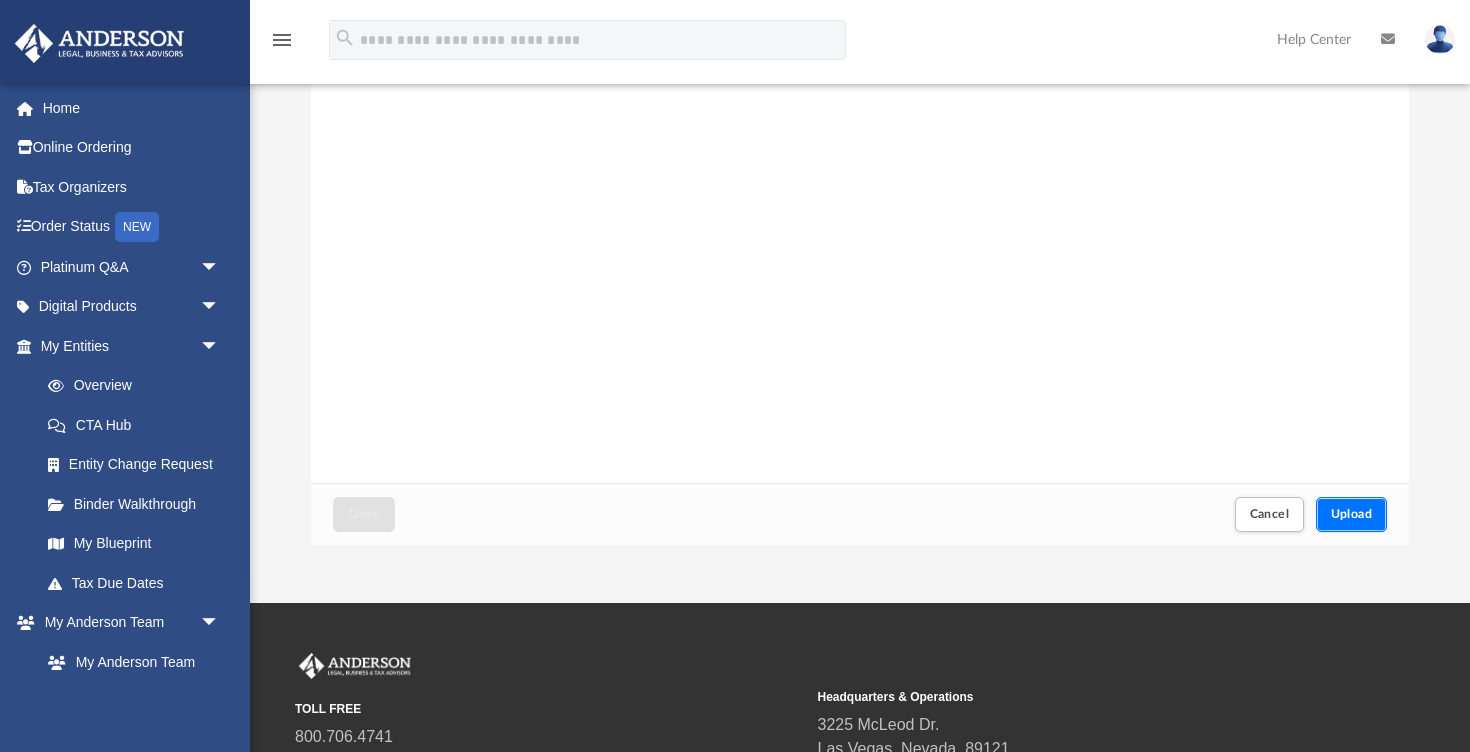 click on "Upload" at bounding box center [1352, 514] 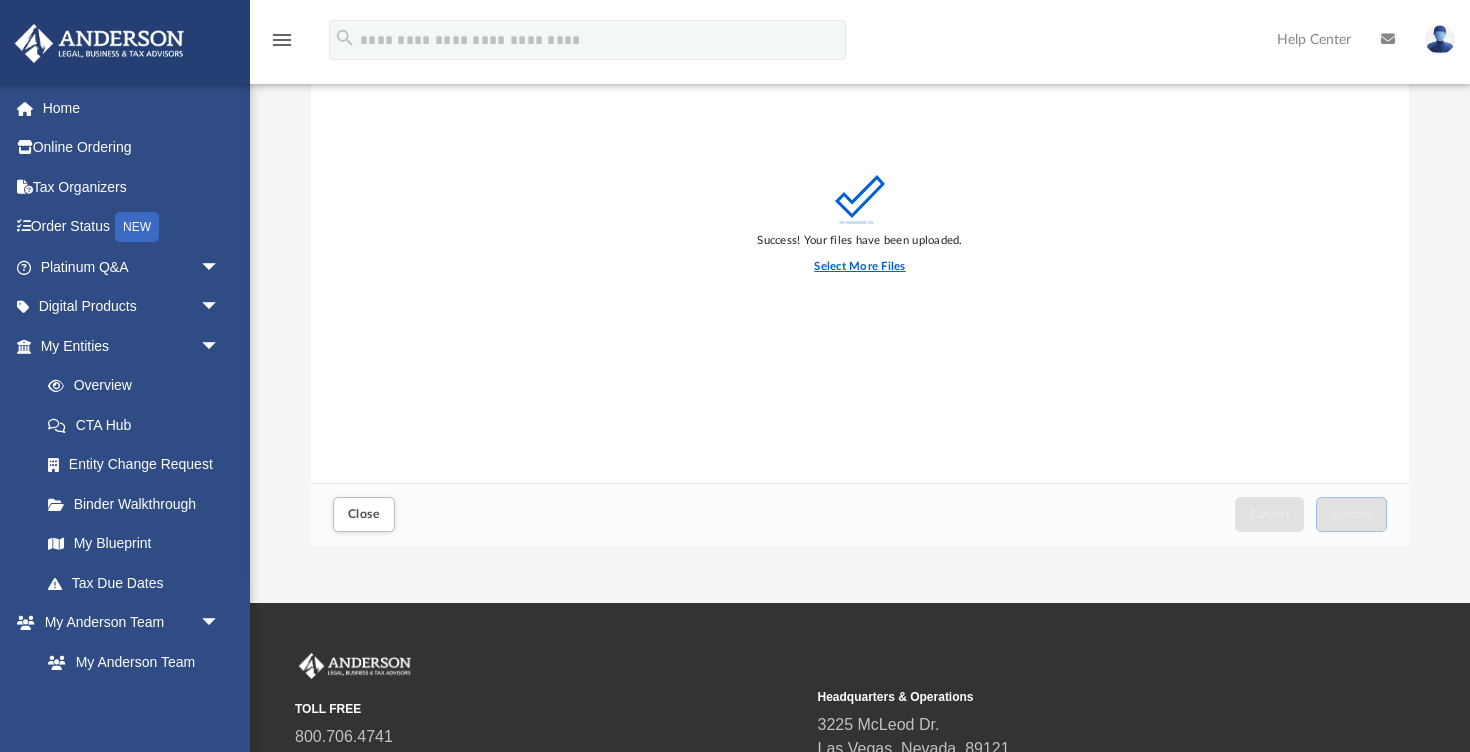 click on "Select More Files" at bounding box center (859, 267) 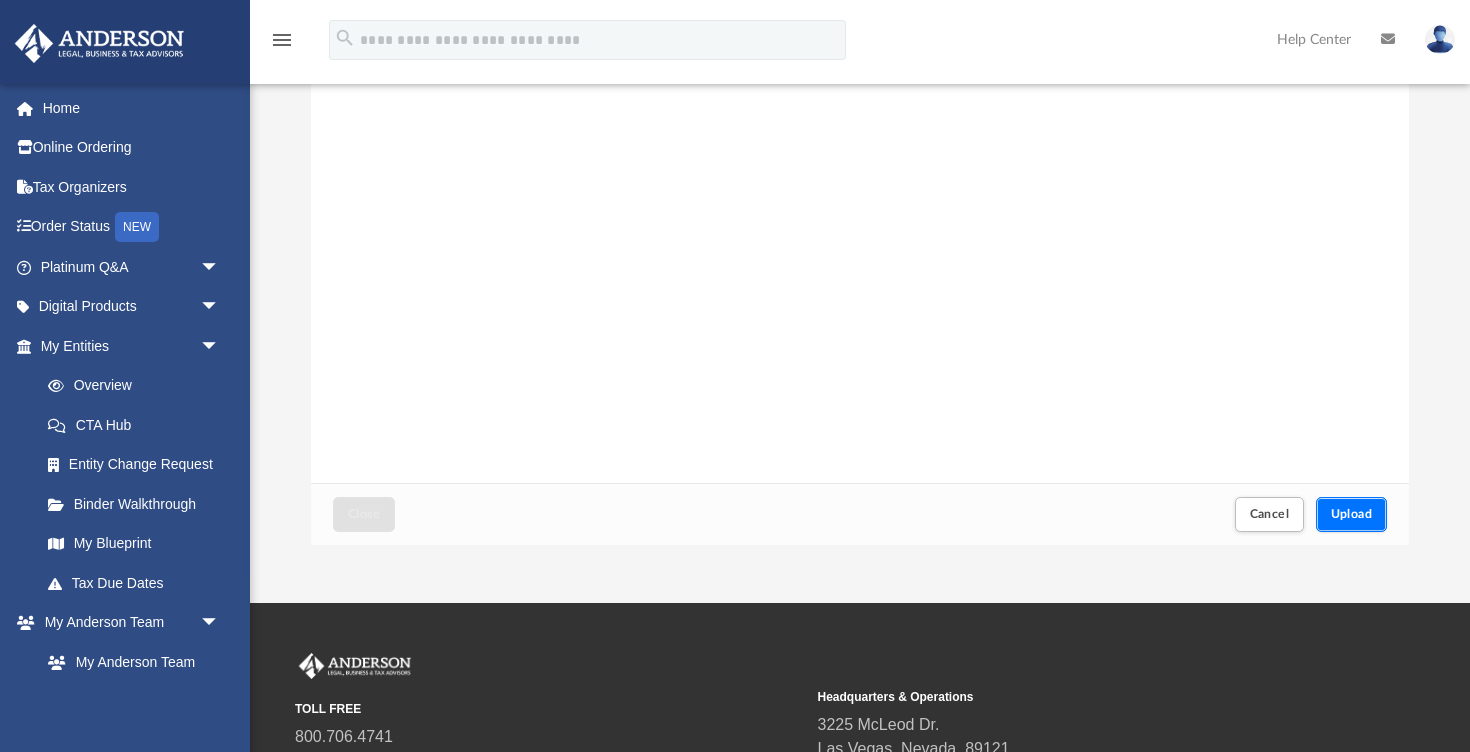 click on "Upload" at bounding box center (1352, 514) 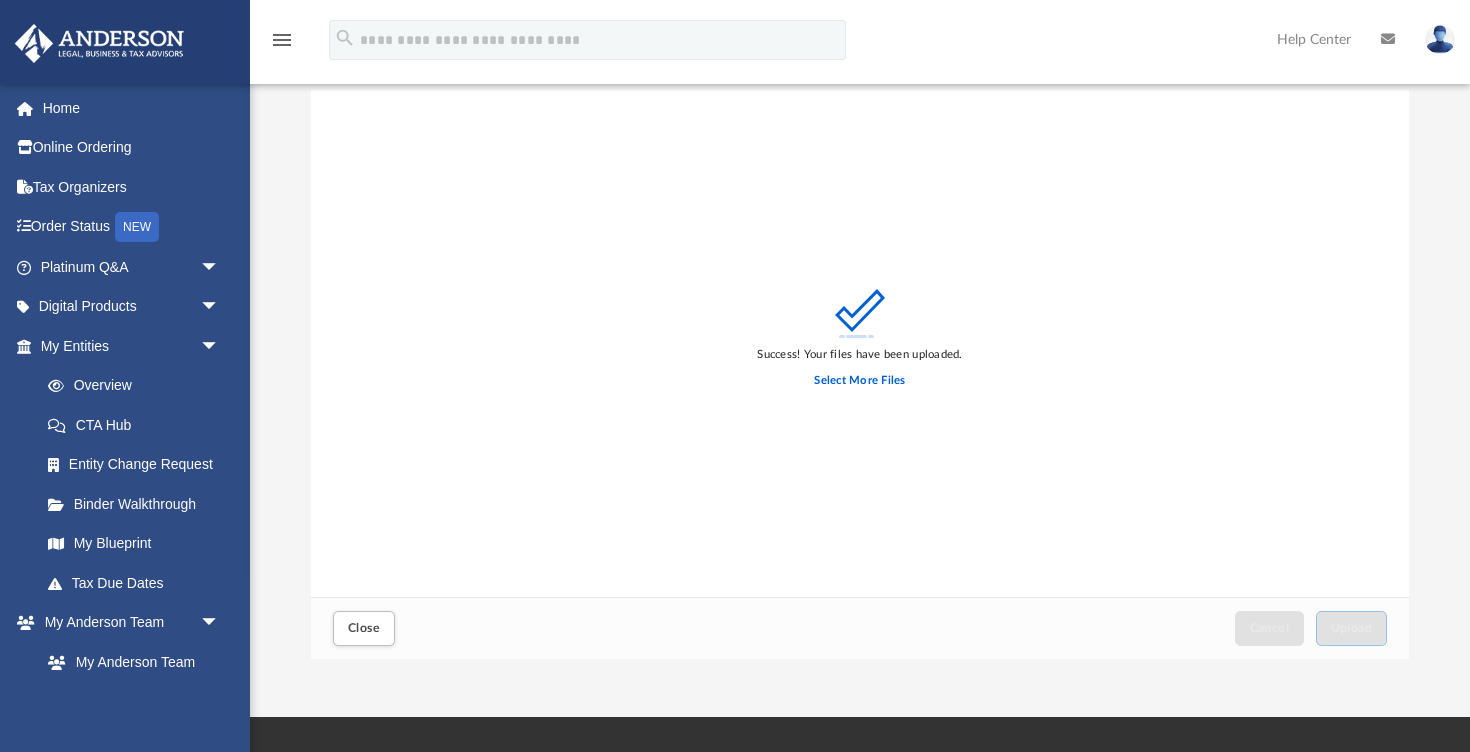 scroll, scrollTop: 60, scrollLeft: 0, axis: vertical 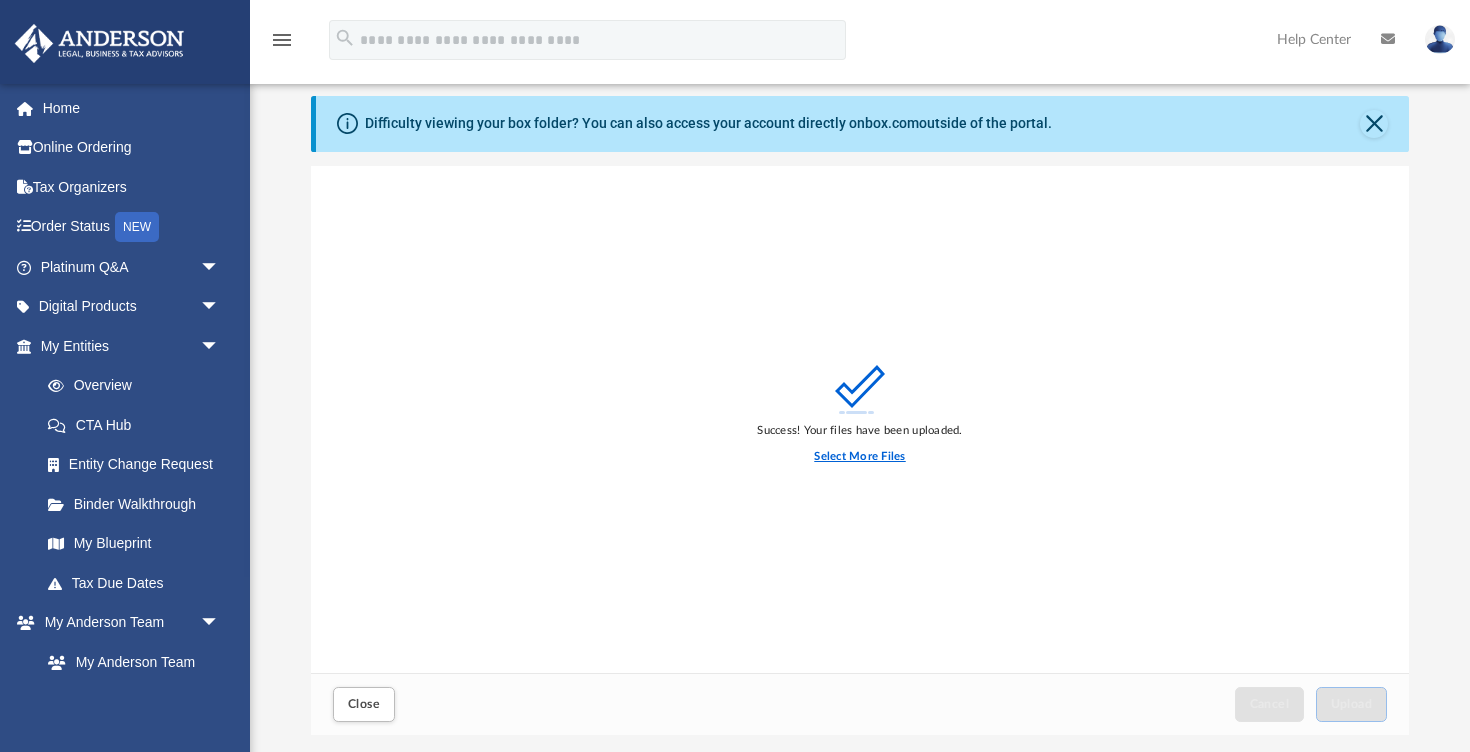 click on "Select More Files" at bounding box center [859, 457] 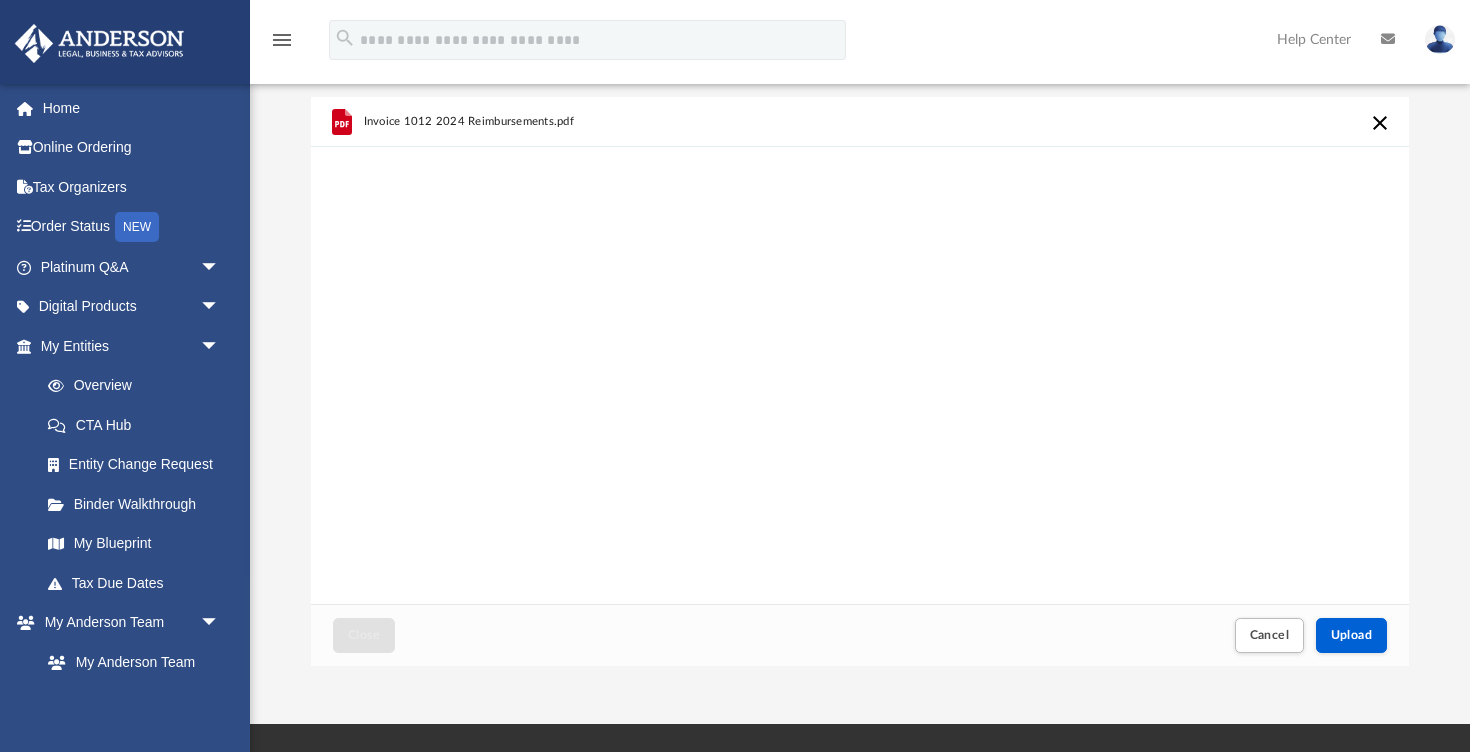 scroll, scrollTop: 163, scrollLeft: 0, axis: vertical 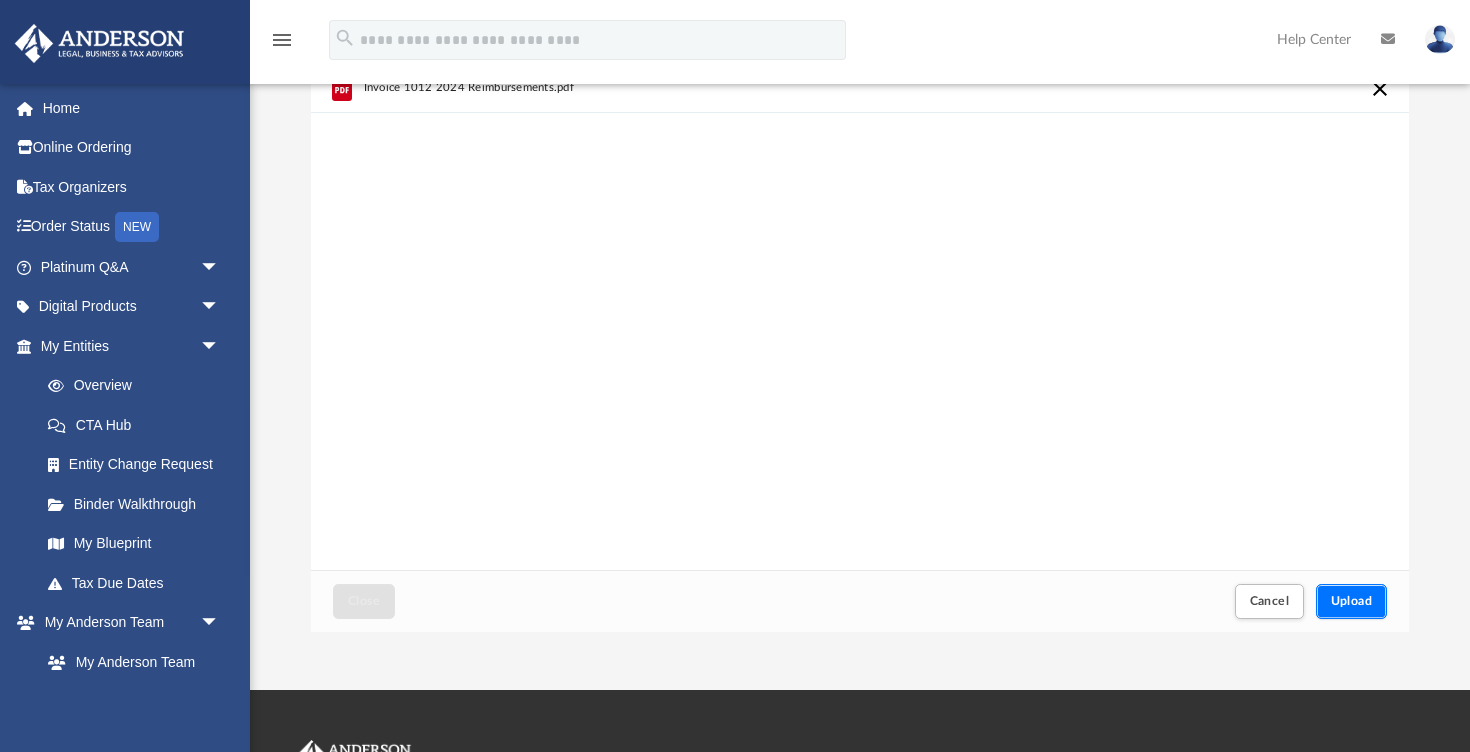 click on "Upload" at bounding box center (1352, 601) 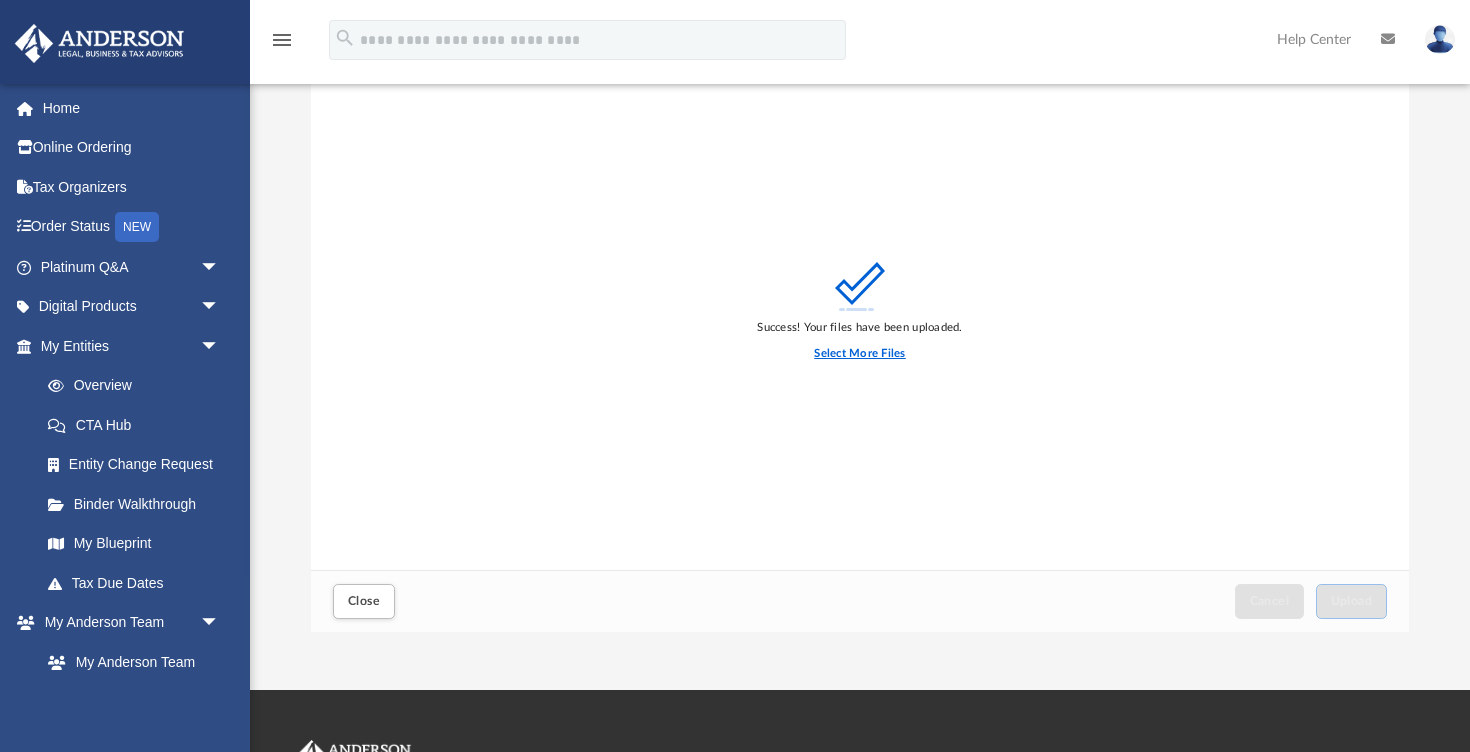 click on "Select More Files" at bounding box center (859, 354) 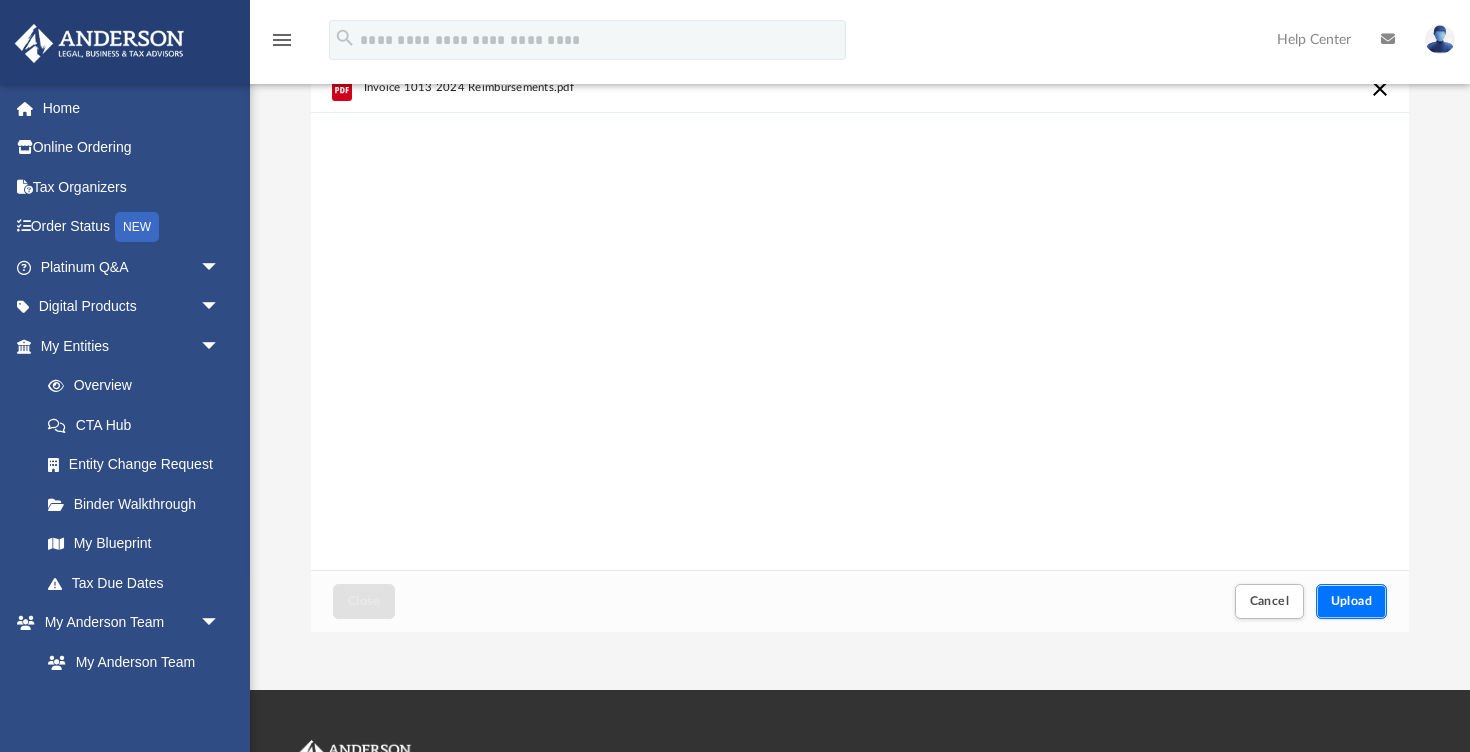 click on "Upload" at bounding box center [1352, 601] 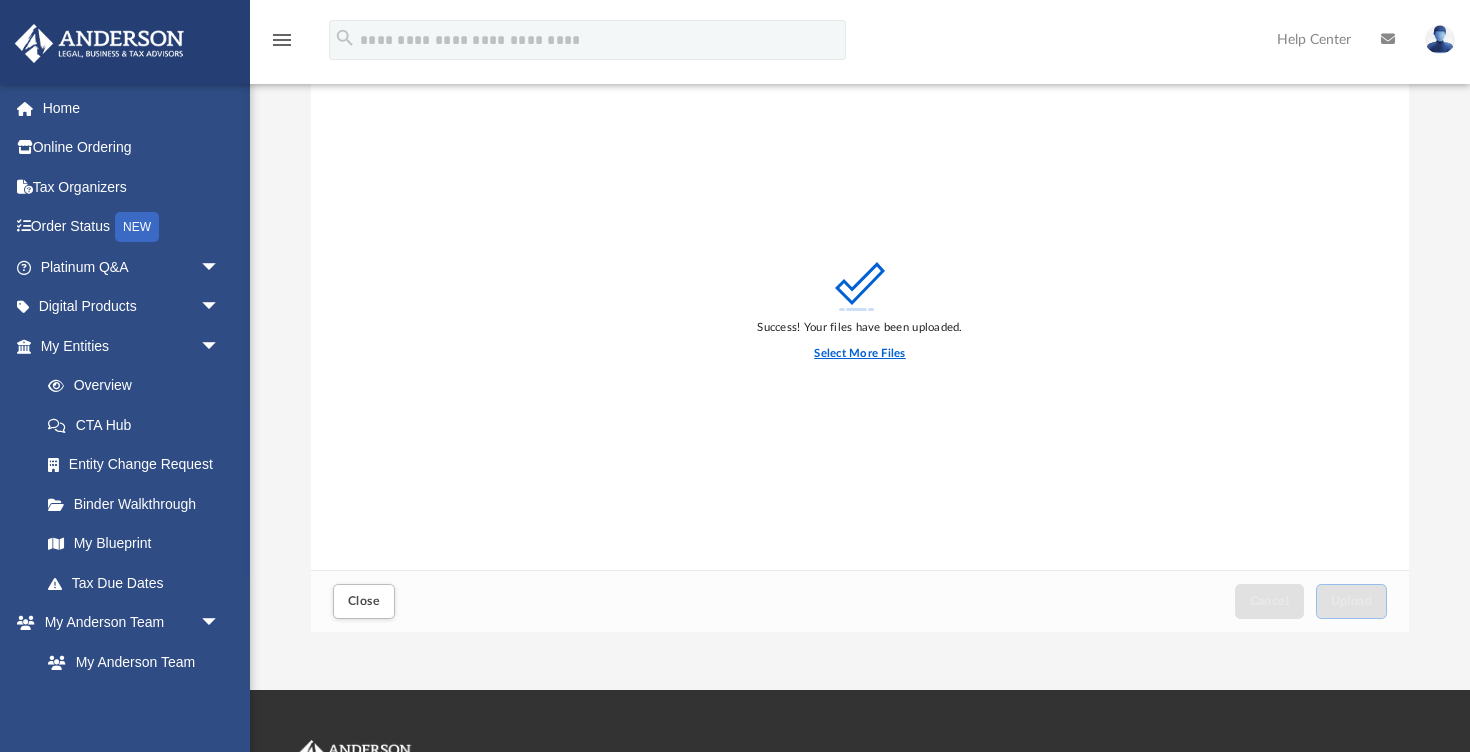 click on "Select More Files" at bounding box center (859, 354) 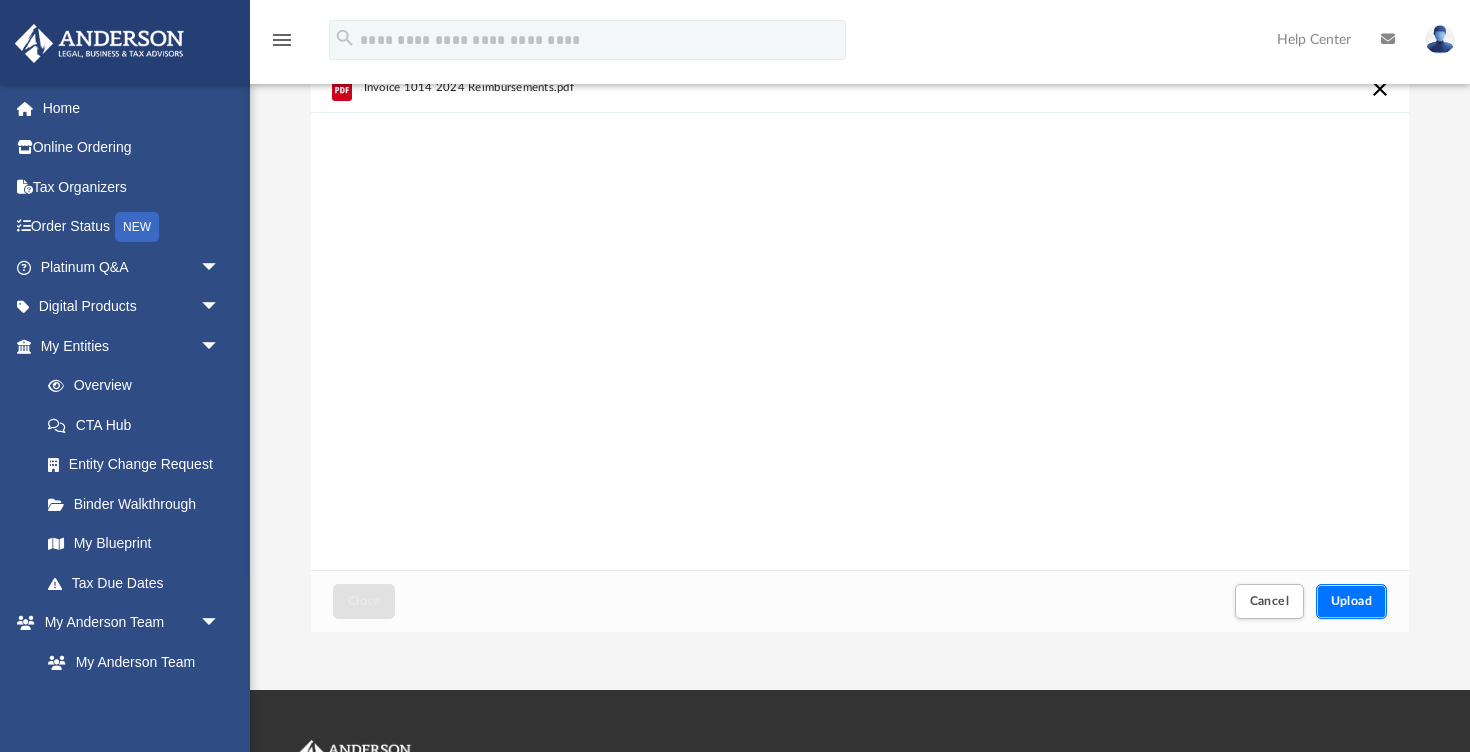 click on "Upload" at bounding box center (1352, 601) 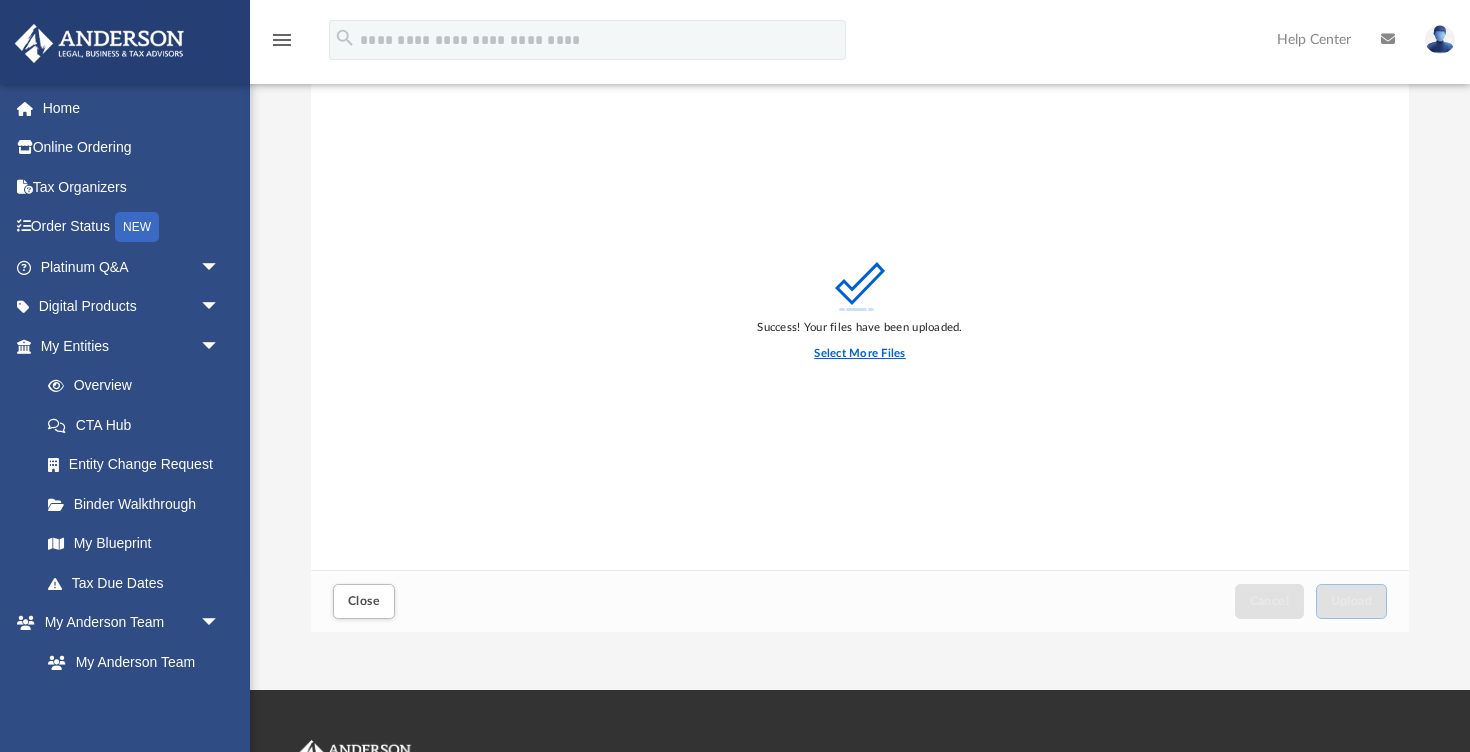 click on "Select More Files" at bounding box center (859, 354) 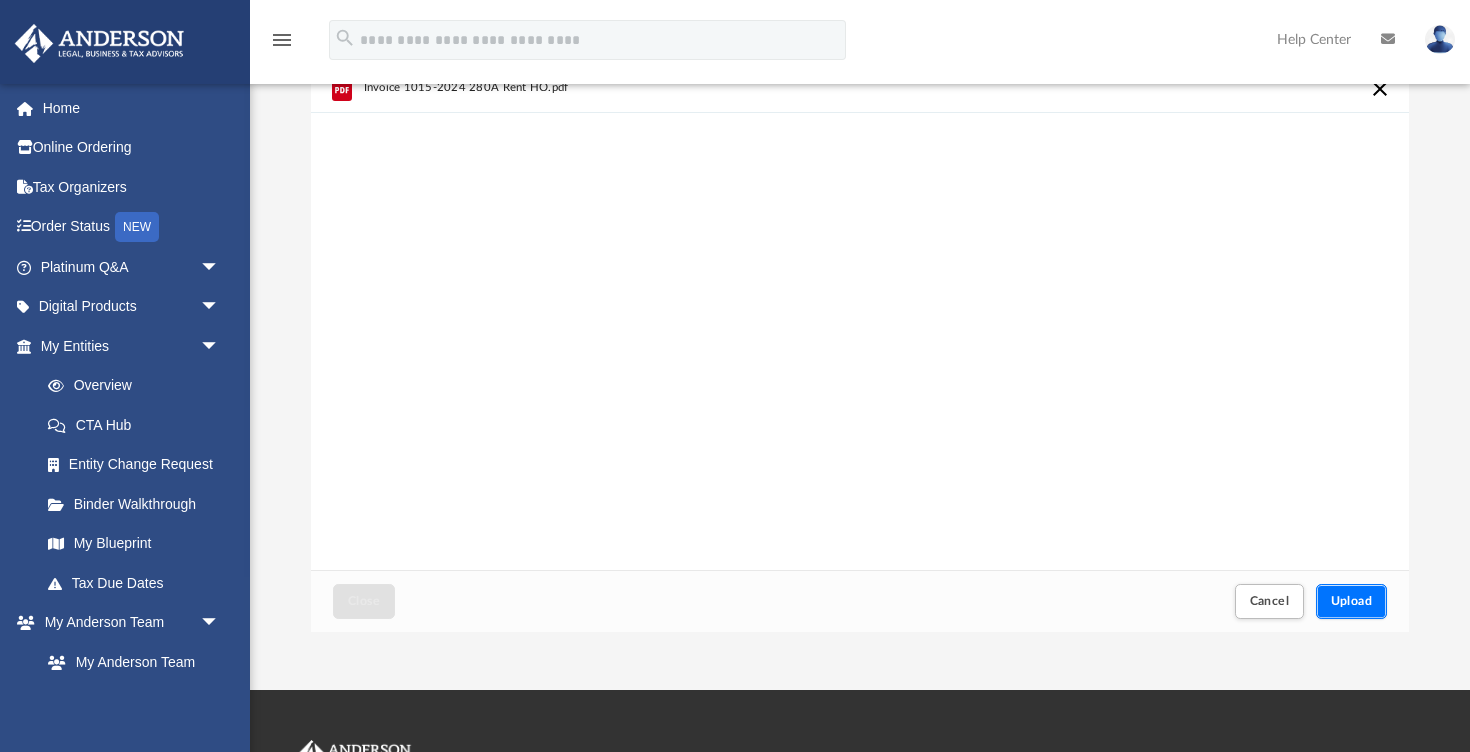 click on "Upload" at bounding box center [1352, 601] 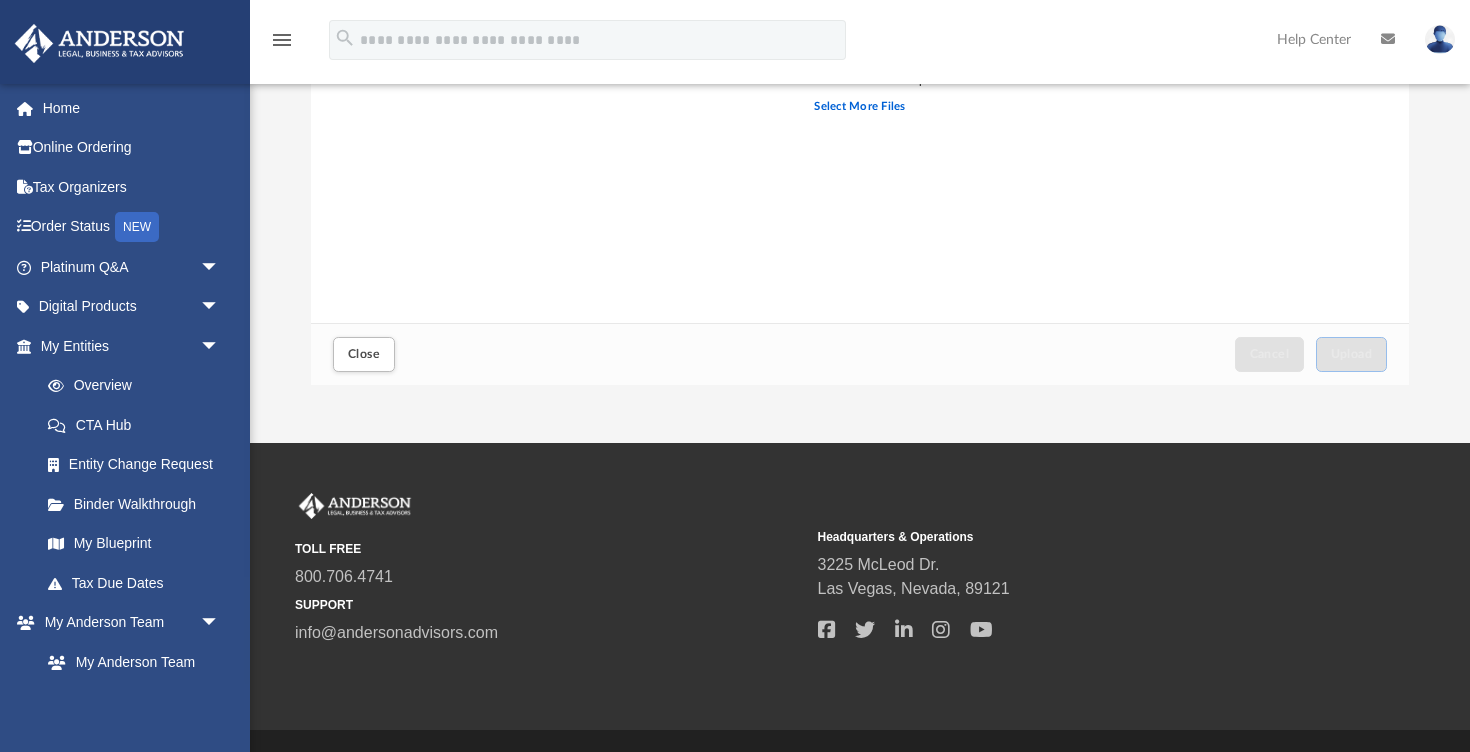 scroll, scrollTop: 459, scrollLeft: 0, axis: vertical 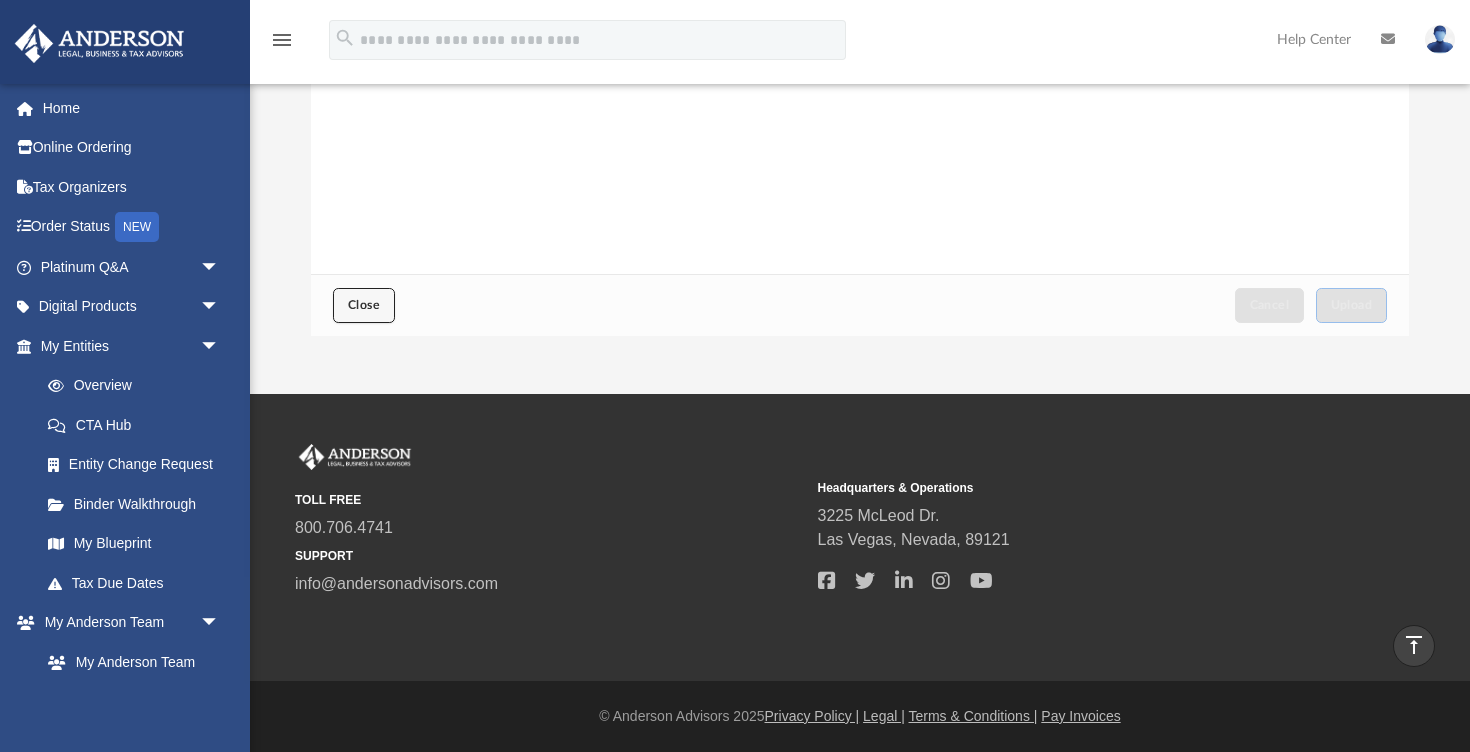 click on "Close" at bounding box center (364, 305) 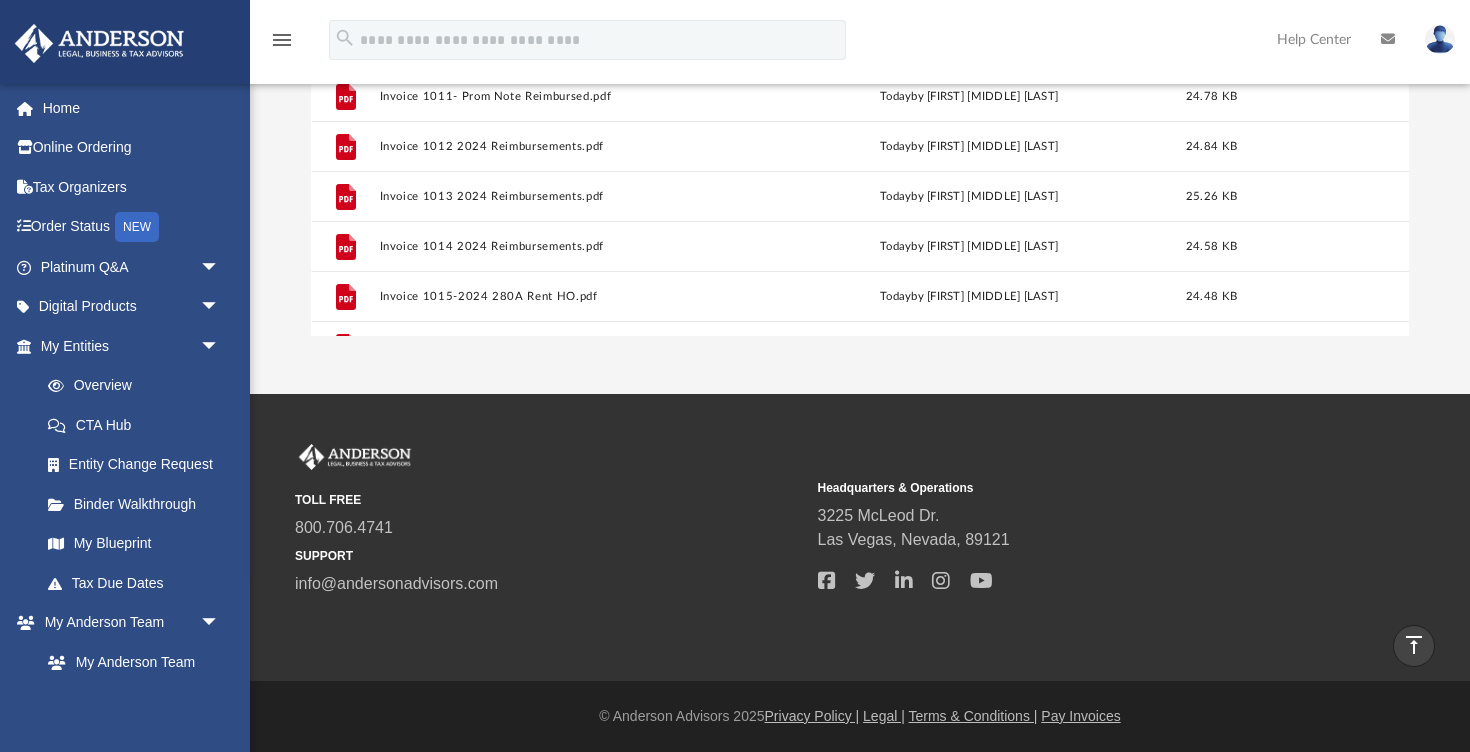 scroll, scrollTop: 0, scrollLeft: 0, axis: both 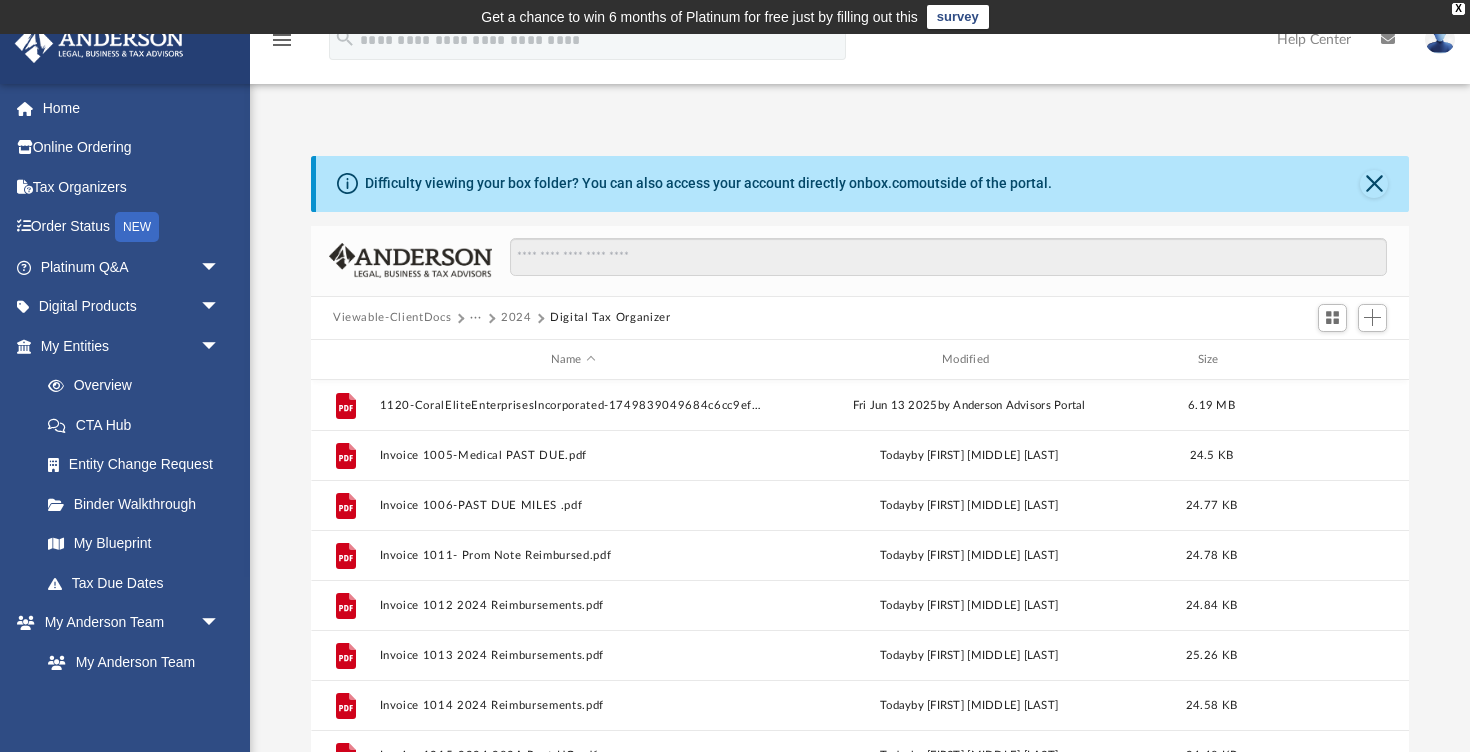 click on "Viewable-ClientDocs" at bounding box center [392, 318] 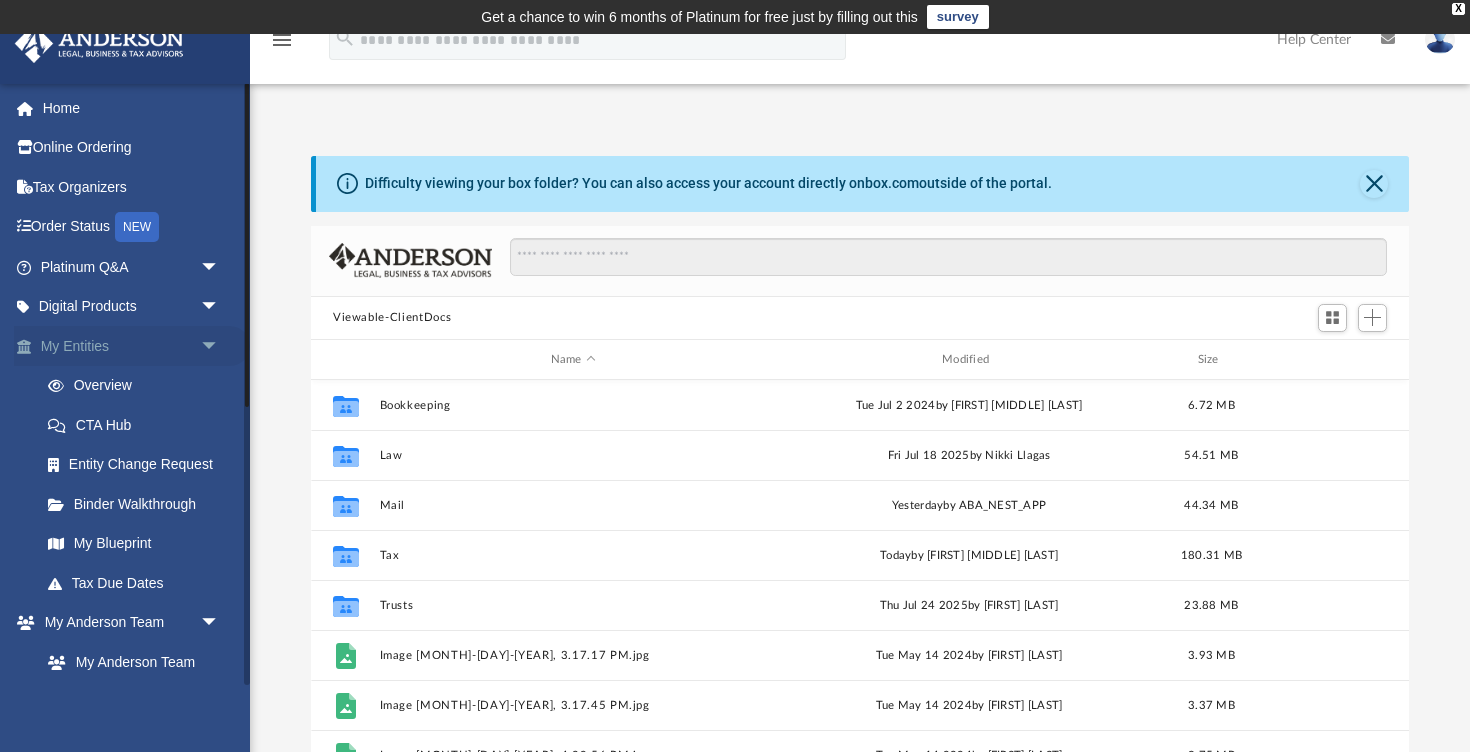 click on "arrow_drop_down" at bounding box center (220, 346) 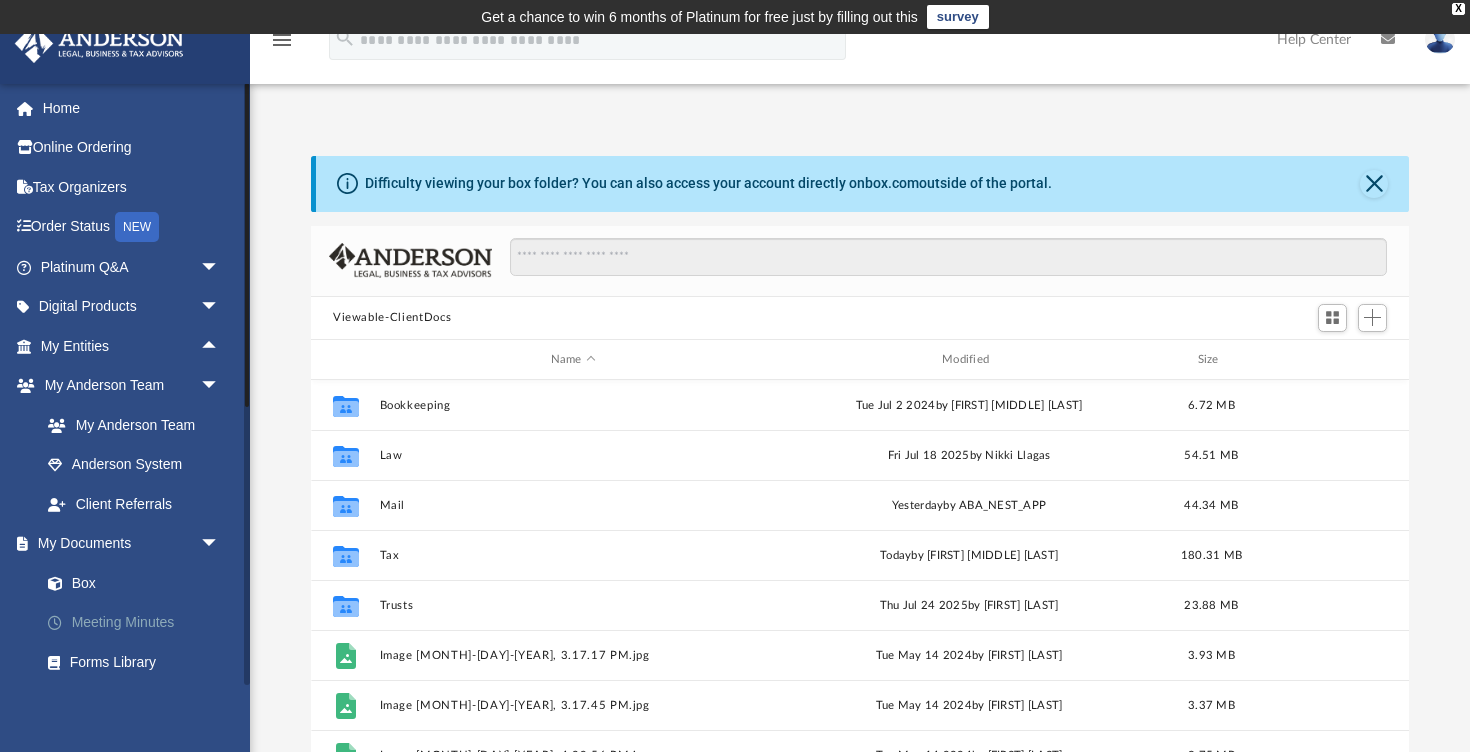click on "Meeting Minutes" at bounding box center (139, 623) 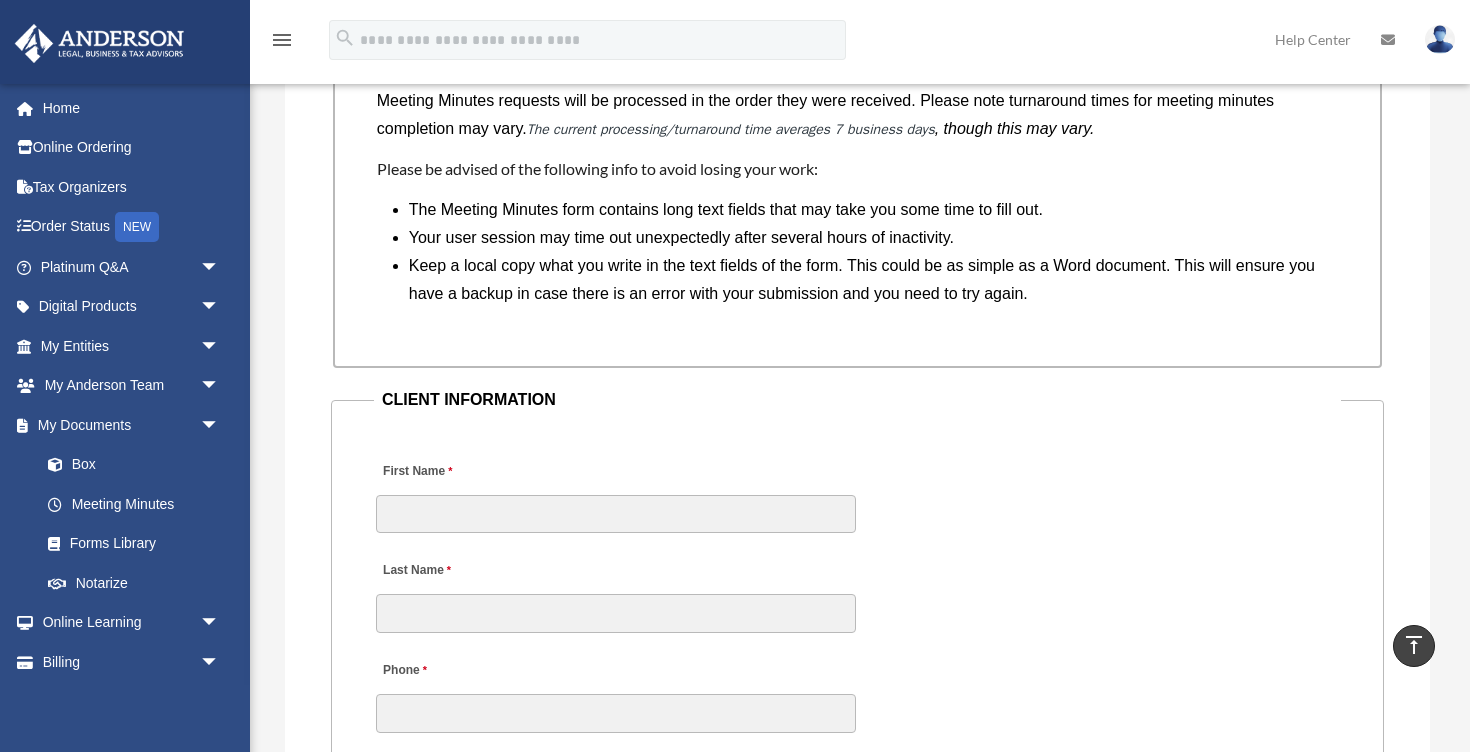 scroll, scrollTop: 1746, scrollLeft: 0, axis: vertical 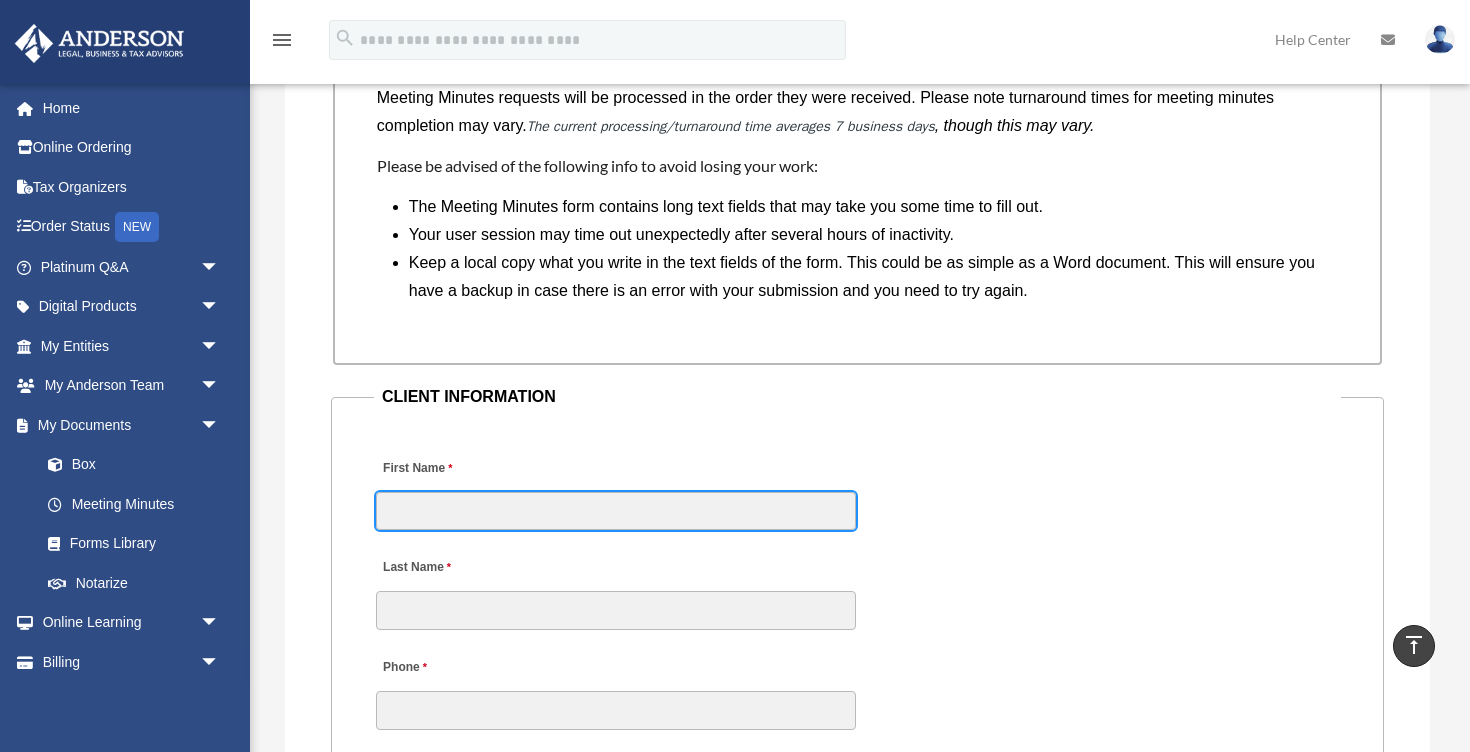 click on "First Name" at bounding box center (616, 511) 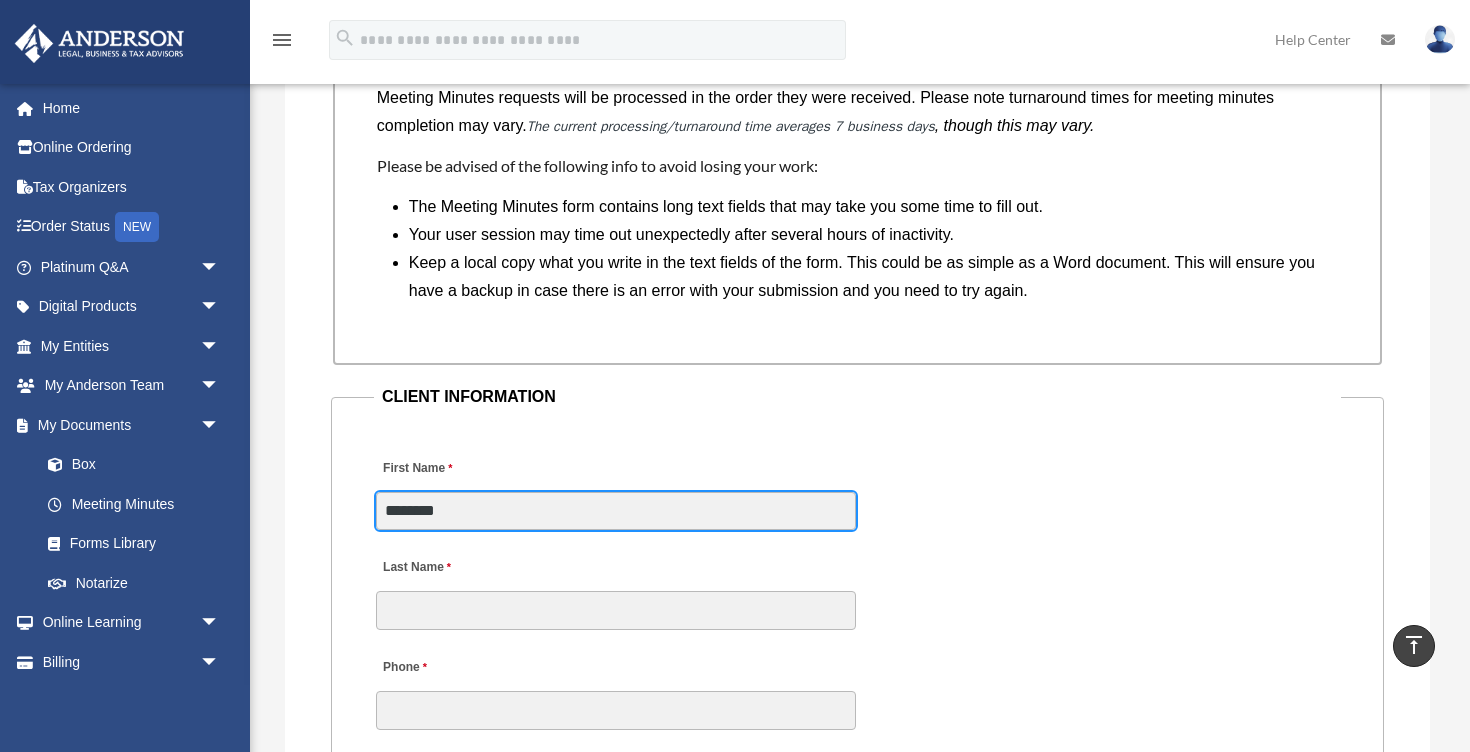 type on "********" 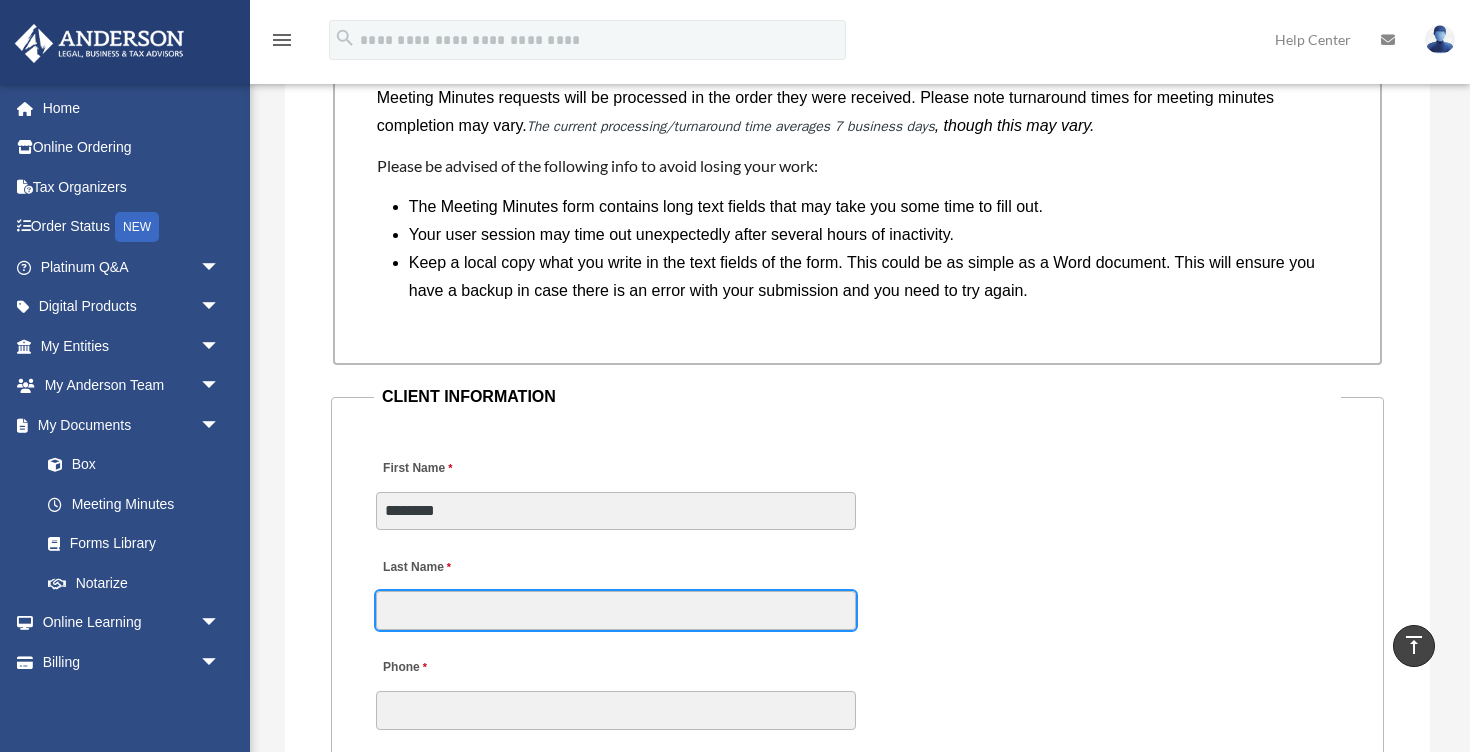 click on "Last Name" at bounding box center (616, 610) 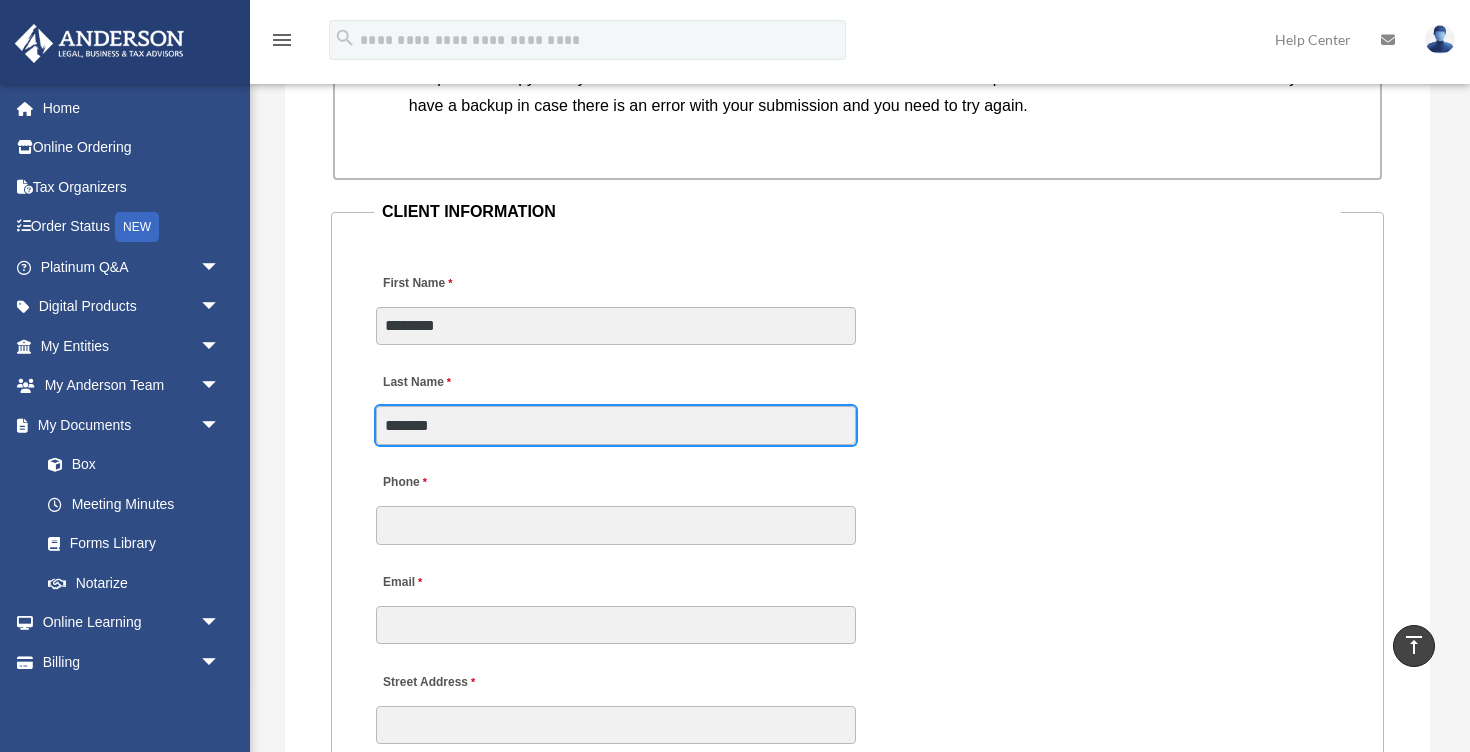 scroll, scrollTop: 1941, scrollLeft: 0, axis: vertical 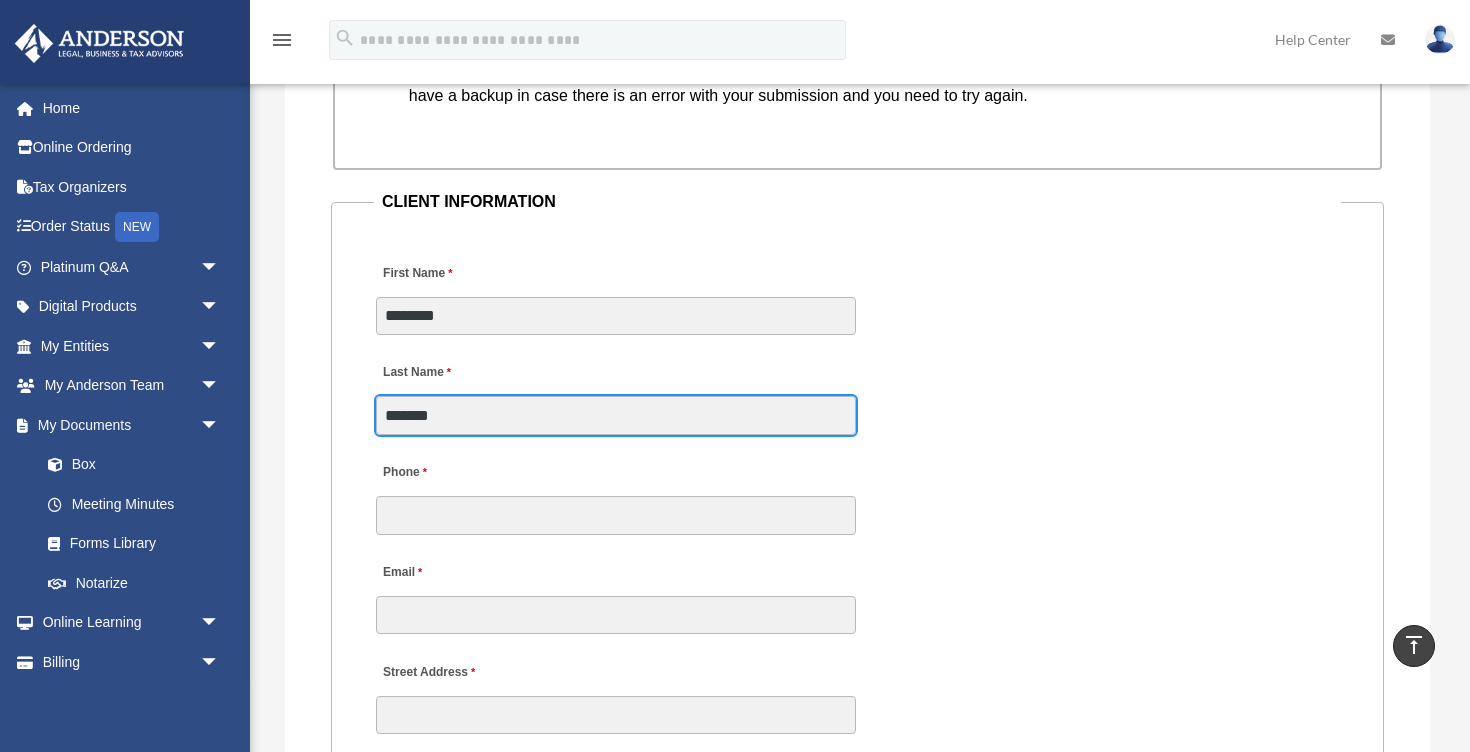type on "*******" 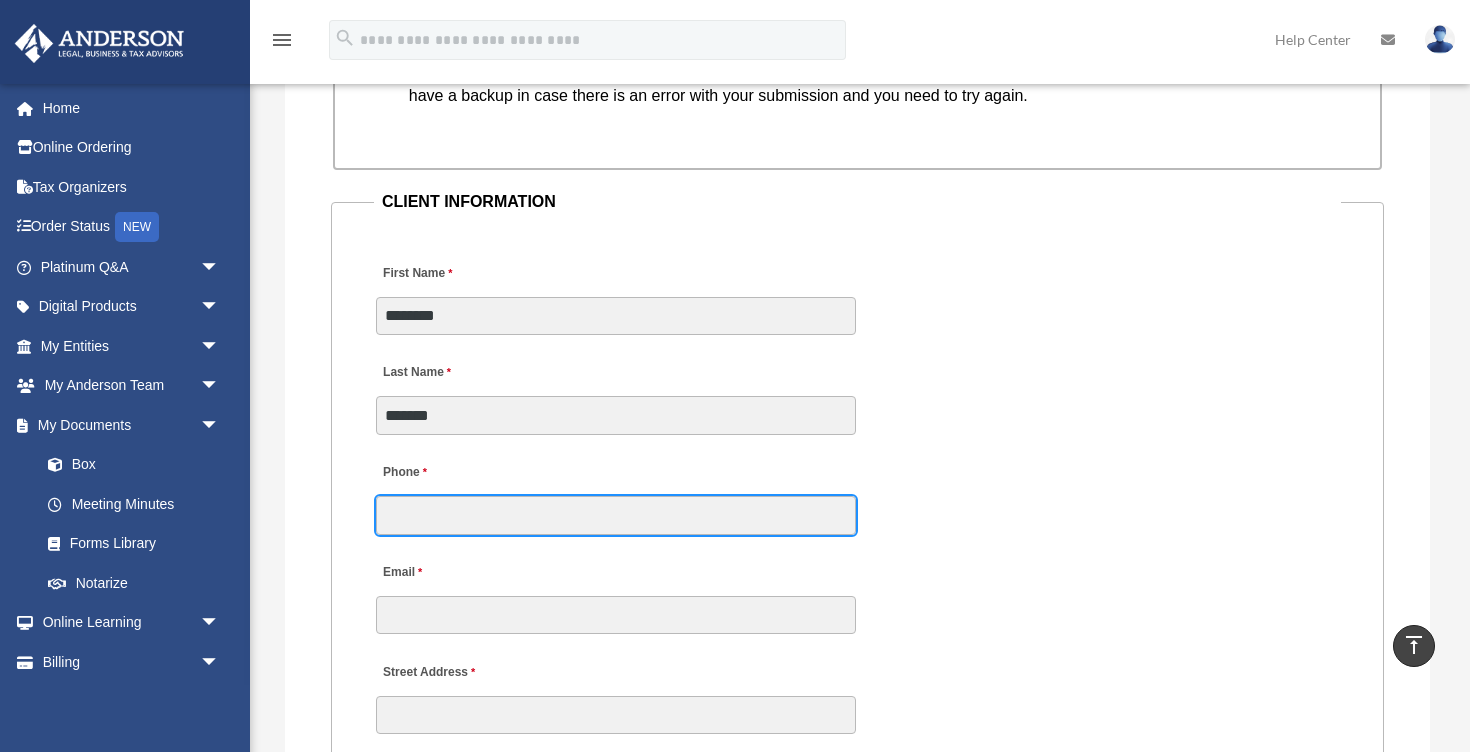 click on "Phone" at bounding box center [616, 515] 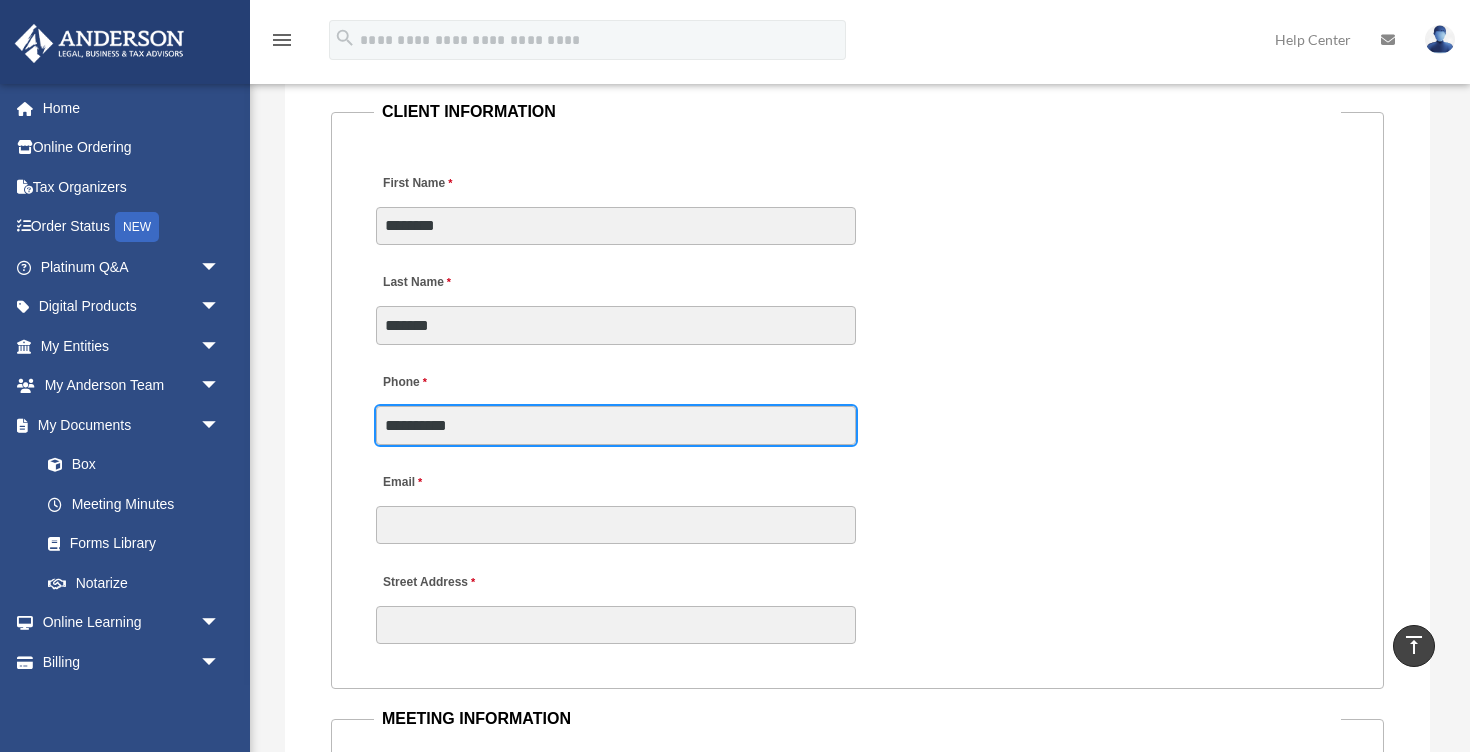 scroll, scrollTop: 2042, scrollLeft: 0, axis: vertical 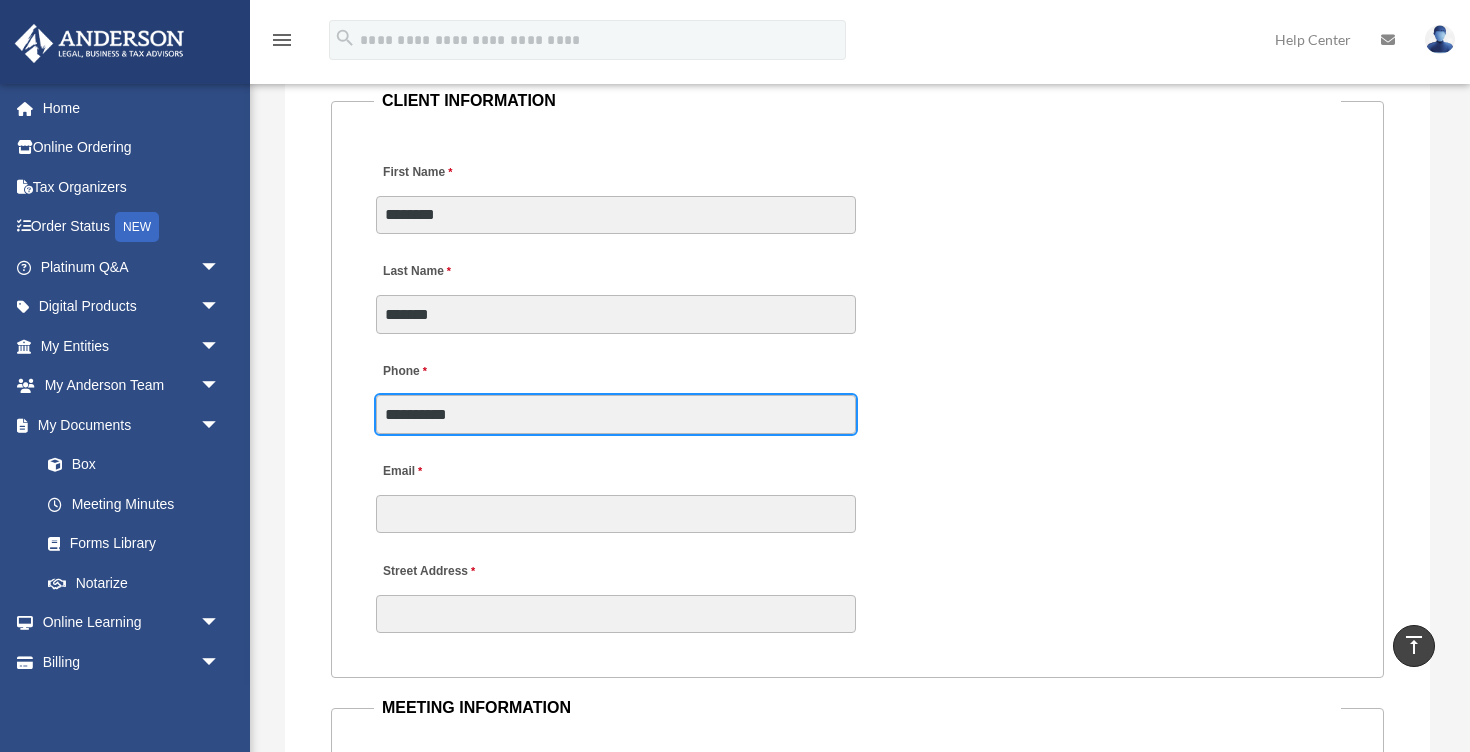 type on "**********" 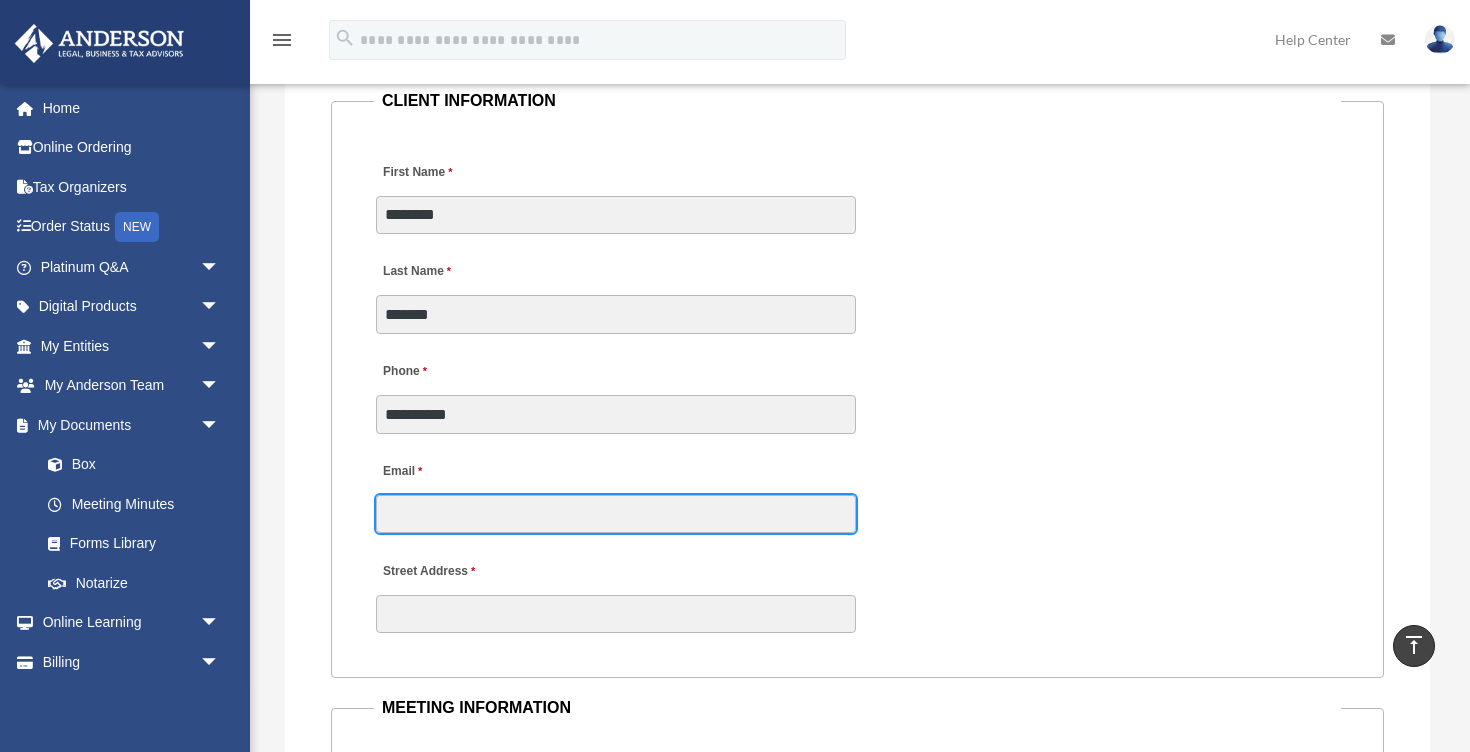 click on "Email" at bounding box center (616, 514) 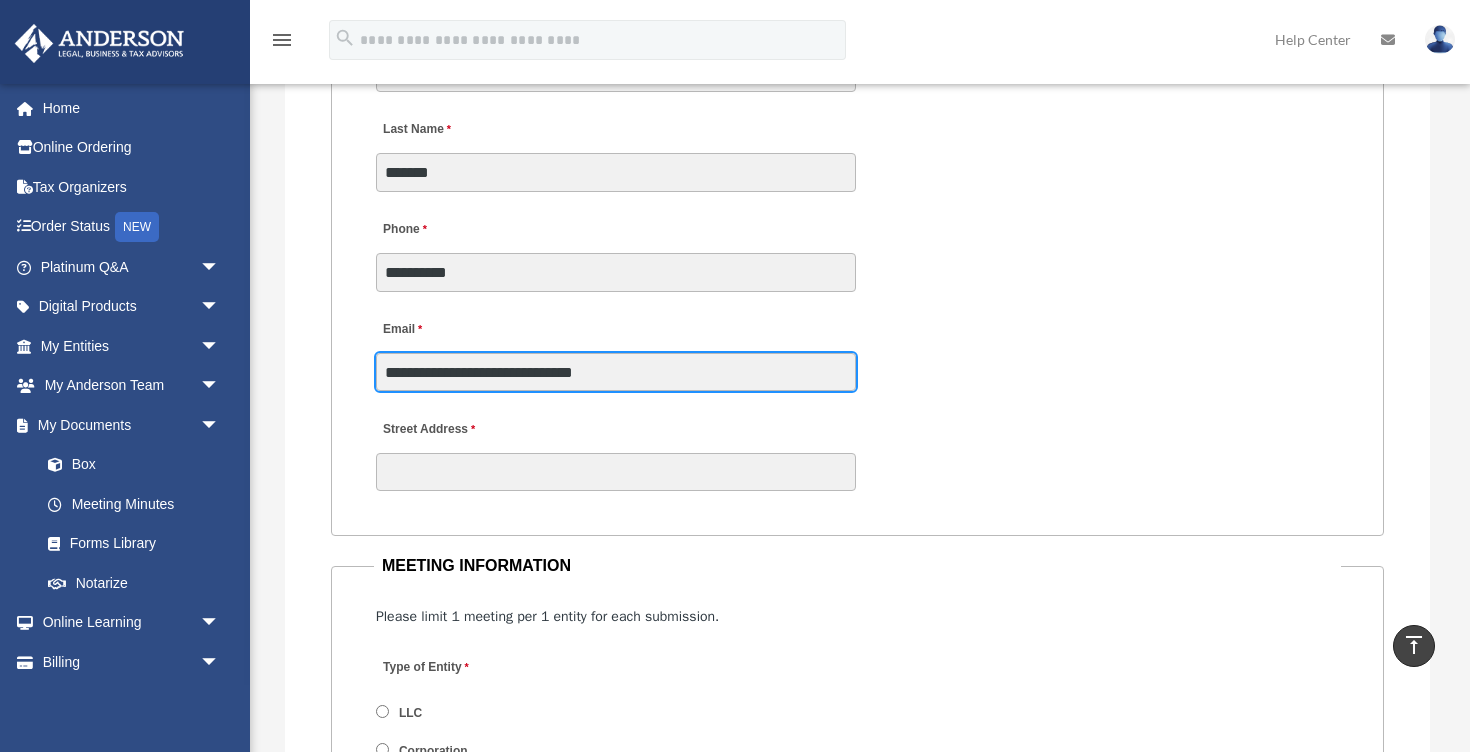 scroll, scrollTop: 2211, scrollLeft: 0, axis: vertical 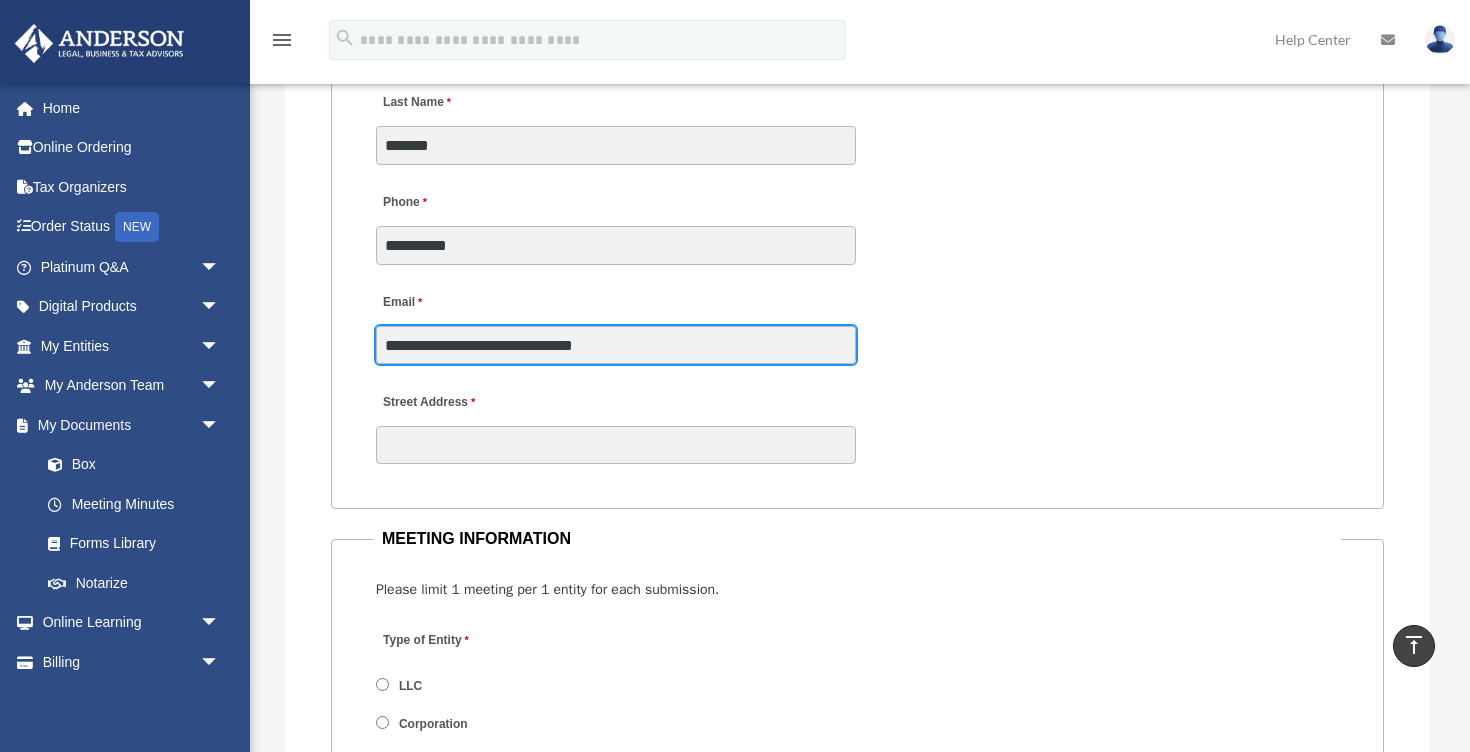 type on "**********" 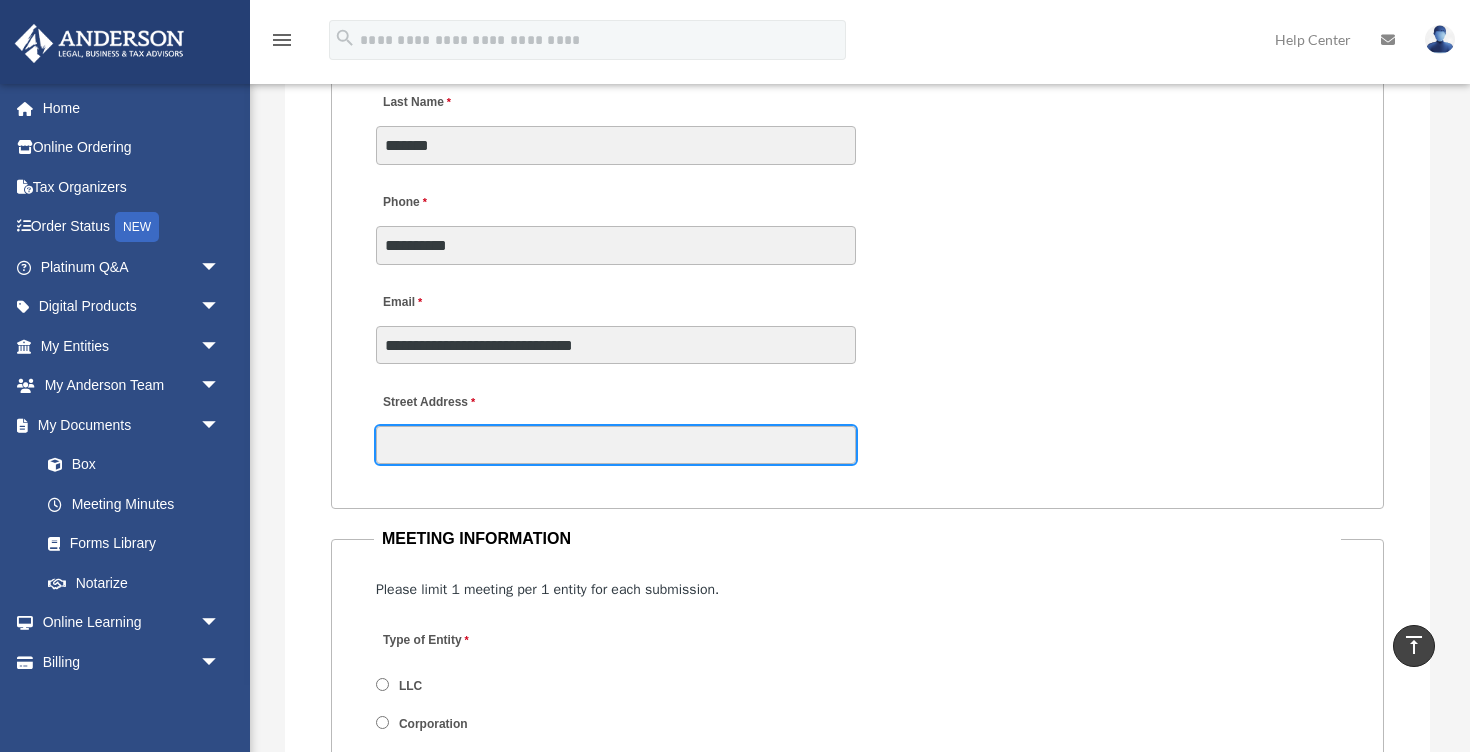 click on "Street Address" at bounding box center [616, 445] 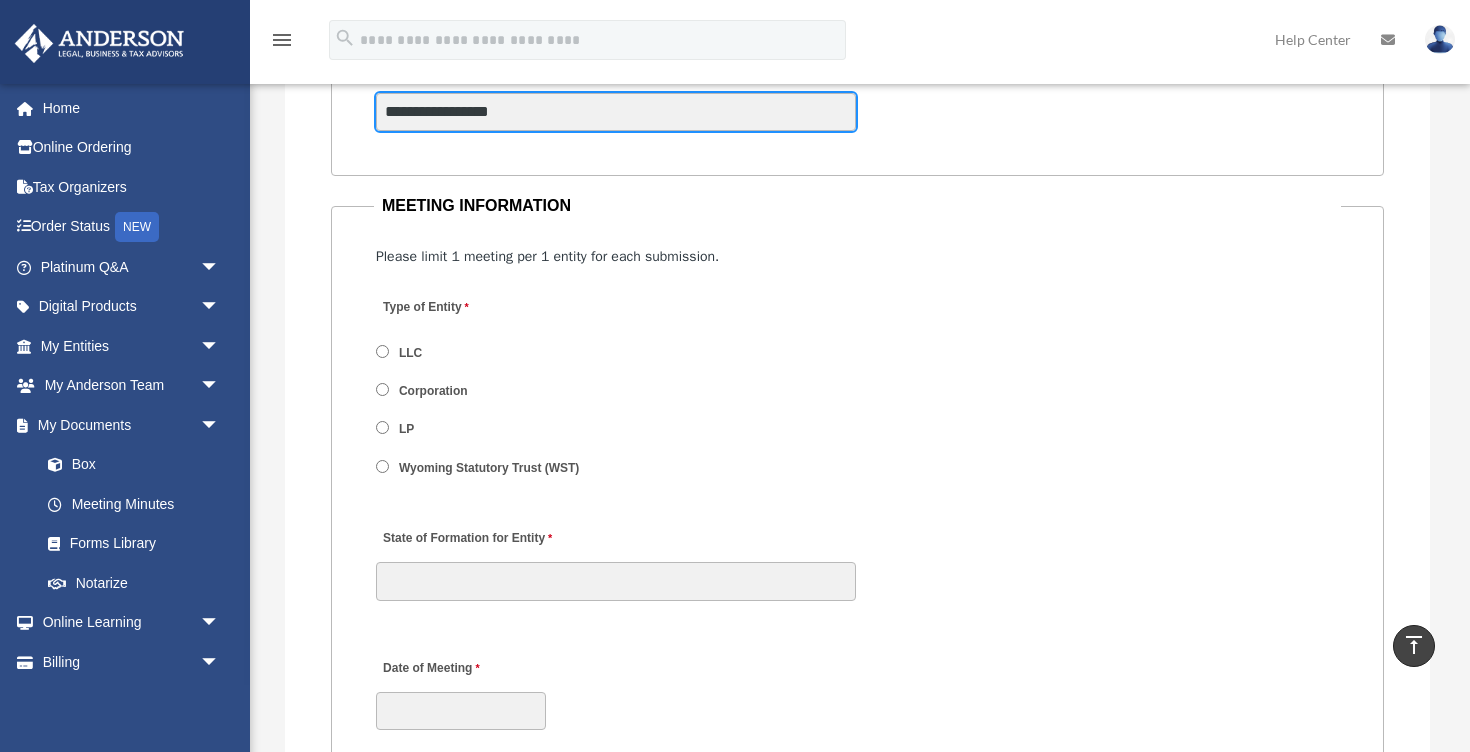 scroll, scrollTop: 2556, scrollLeft: 0, axis: vertical 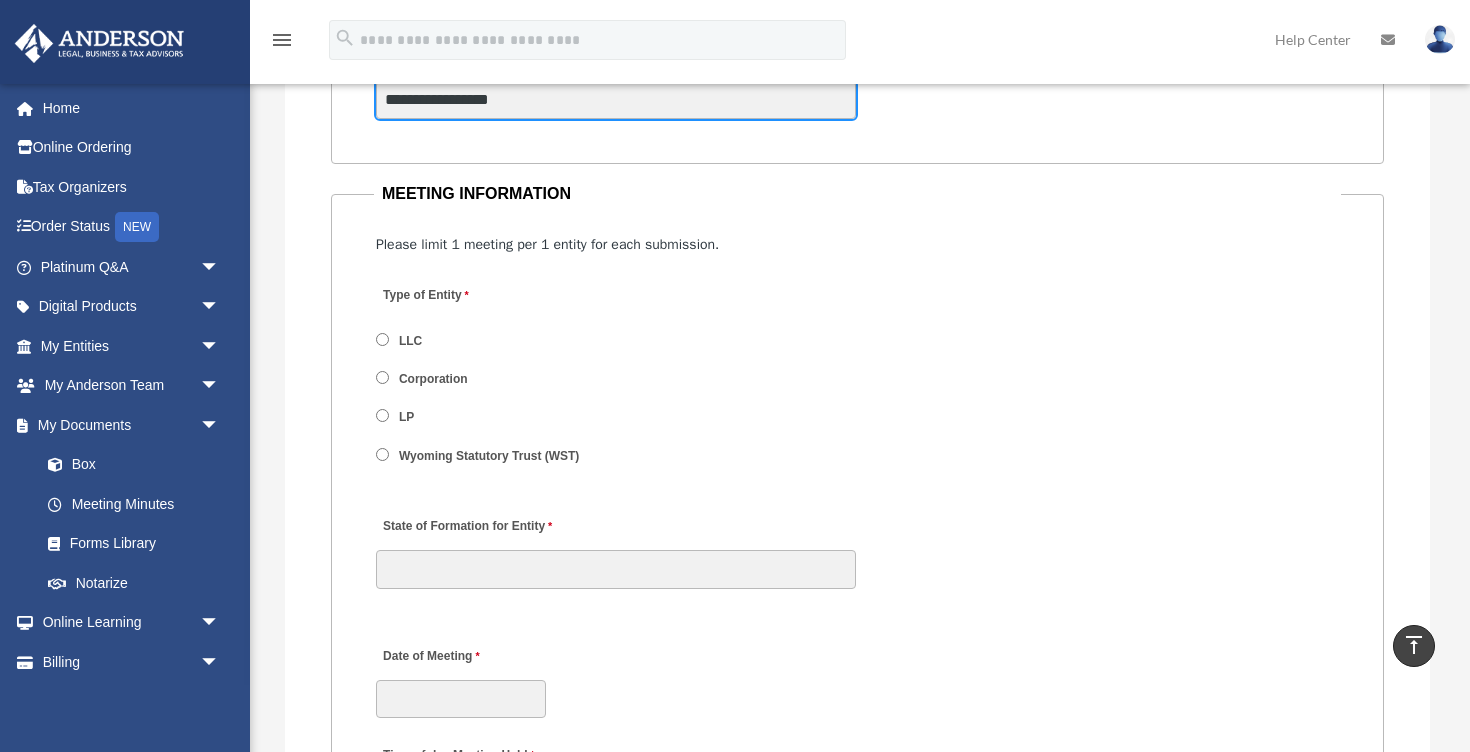 type on "**********" 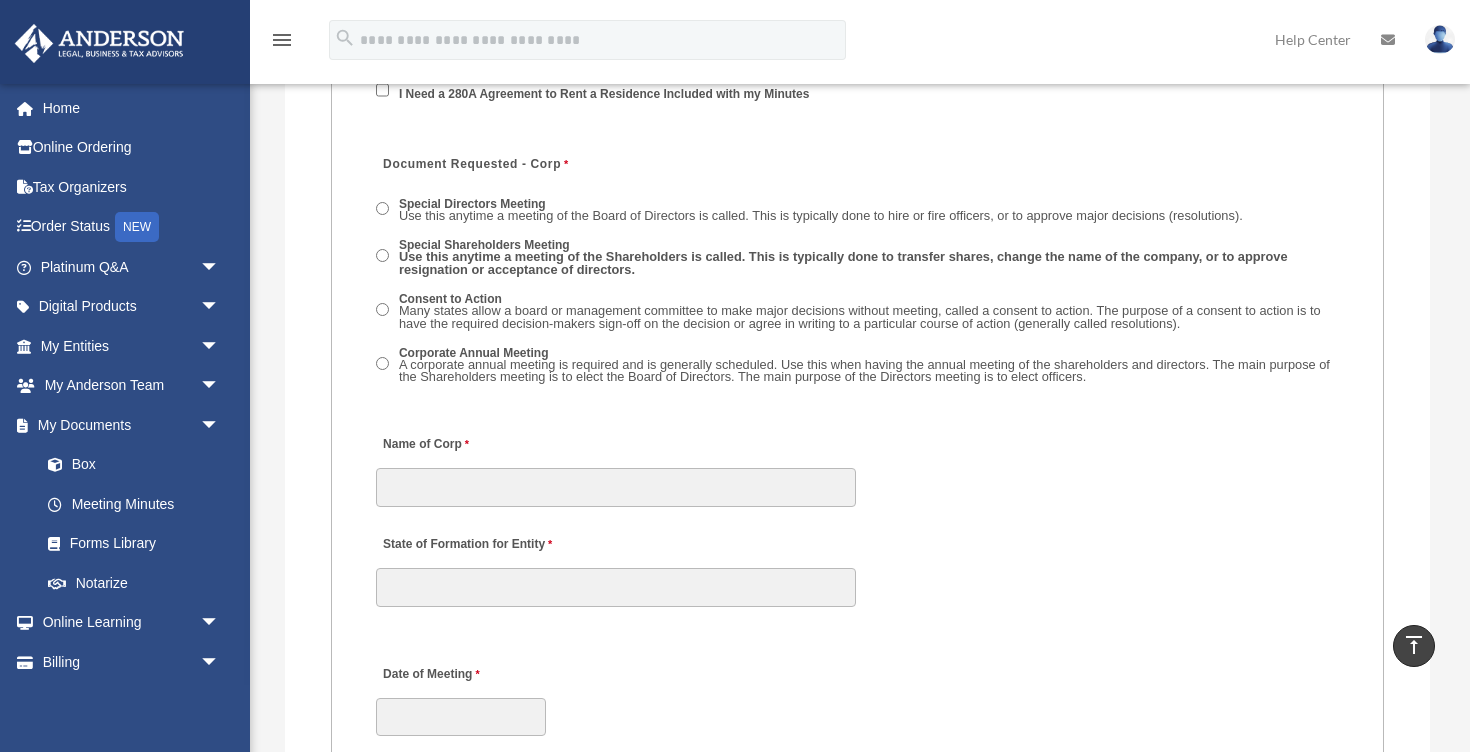 scroll, scrollTop: 3025, scrollLeft: 0, axis: vertical 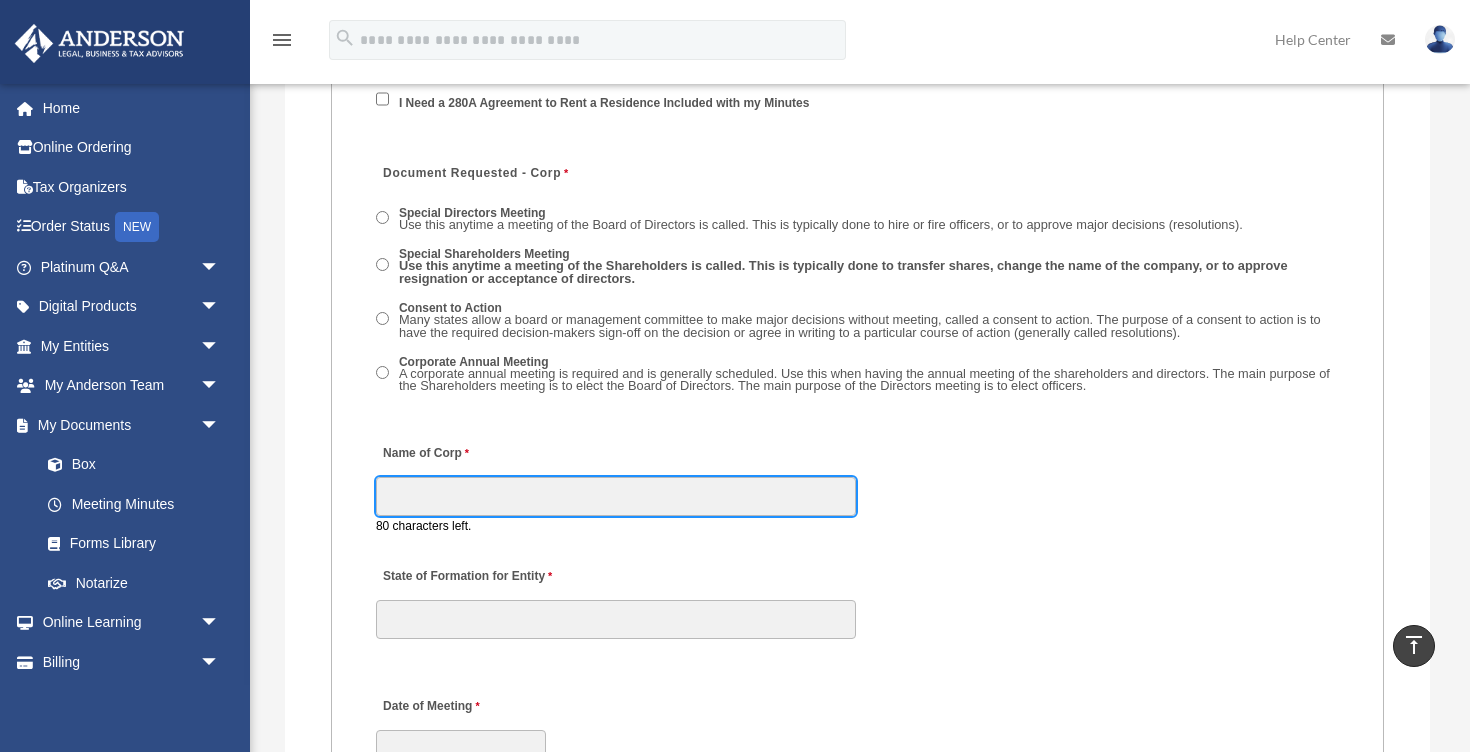 click on "Name of Corp" at bounding box center (616, 496) 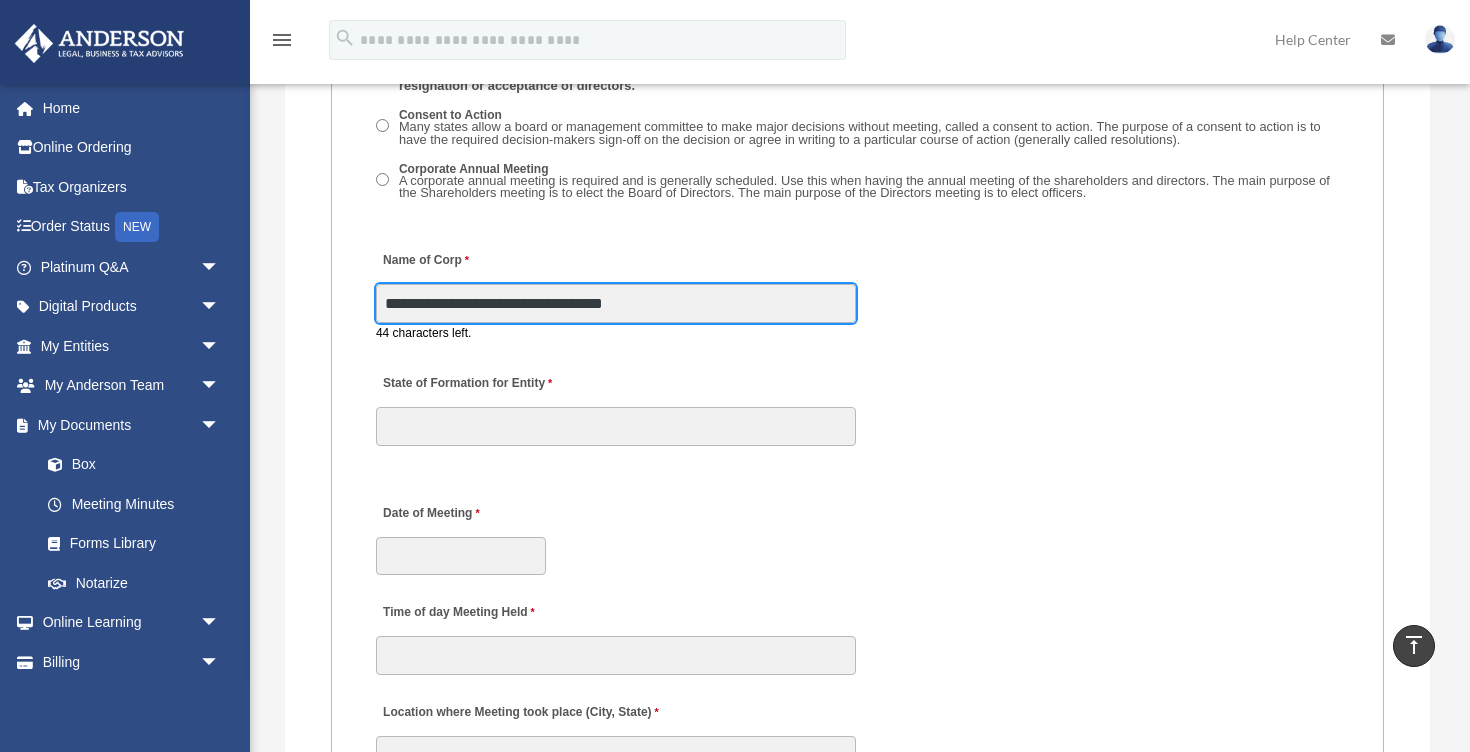 scroll, scrollTop: 3231, scrollLeft: 0, axis: vertical 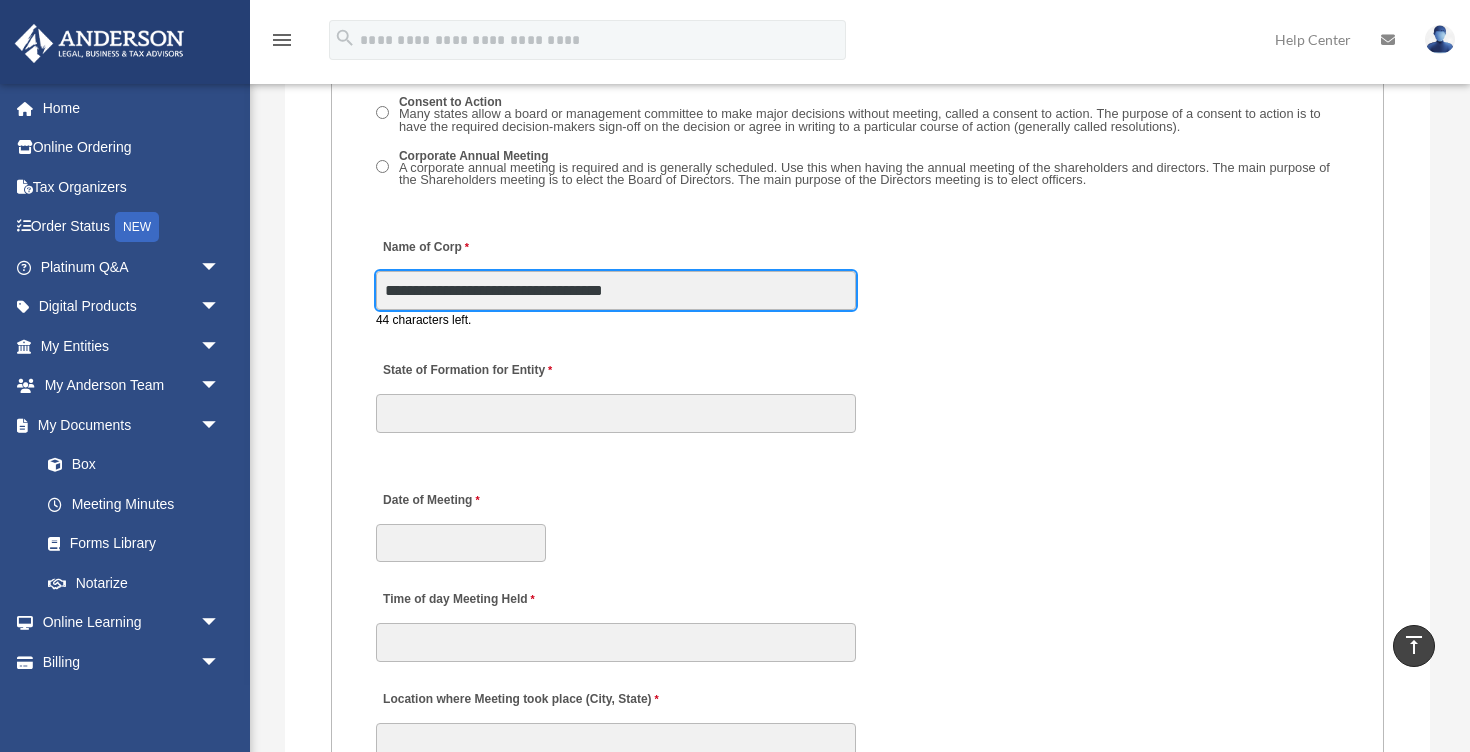 type on "**********" 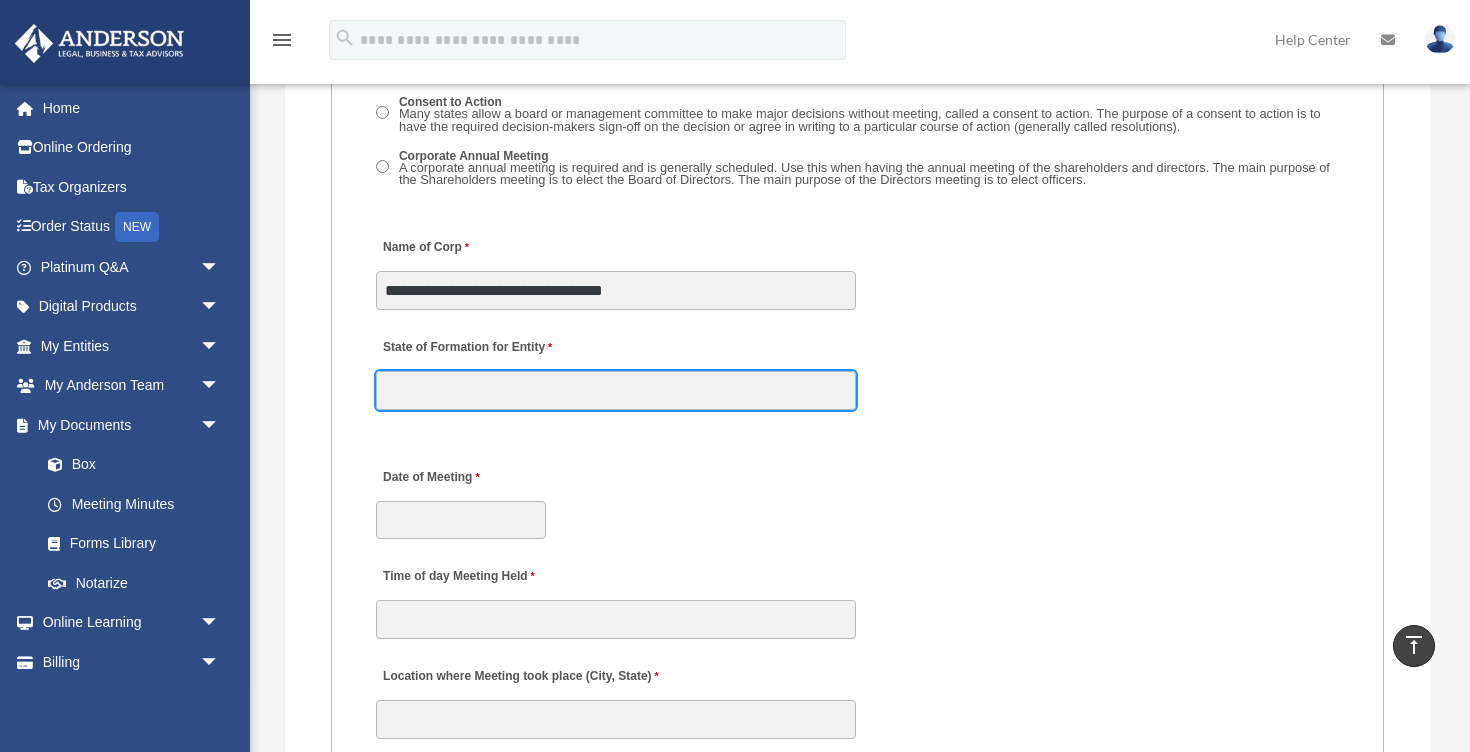click on "MEETING INFORMATION
Please limit 1 meeting per 1 entity for each submission.
Type of Entity LLC Corporation LP Wyoming Statutory Trust (WST)
280A Option I Need a 280A Agreement to Rent a Residence Included with my Minutes
The 280A Option should only be checked if the LLC is Taxed as a C or S Corporation
WST Option Special Trustees Meeting
Use this when a meeting of trustees is called for a Wyoming Statutory Trust. Please note that technically there are no requirements for meetings in a WST so there are no annual meetings, just trustee meetings.
Name of Wyoming Statutory Trust
I need a Valuation Worksheet included with my minutes
Is this LLC Member Managed or Manager Managed? Member Managed Manager Managed
Document Requested - LLC Member Managed Special Members Meeting LLC Annual Meeting Consent to Action
Document Requested - LLC Manager Managed Special Managers Meeting LLC Annual Meeting Consent to Action Special Document - Special Members Meeting" at bounding box center (857, 846) 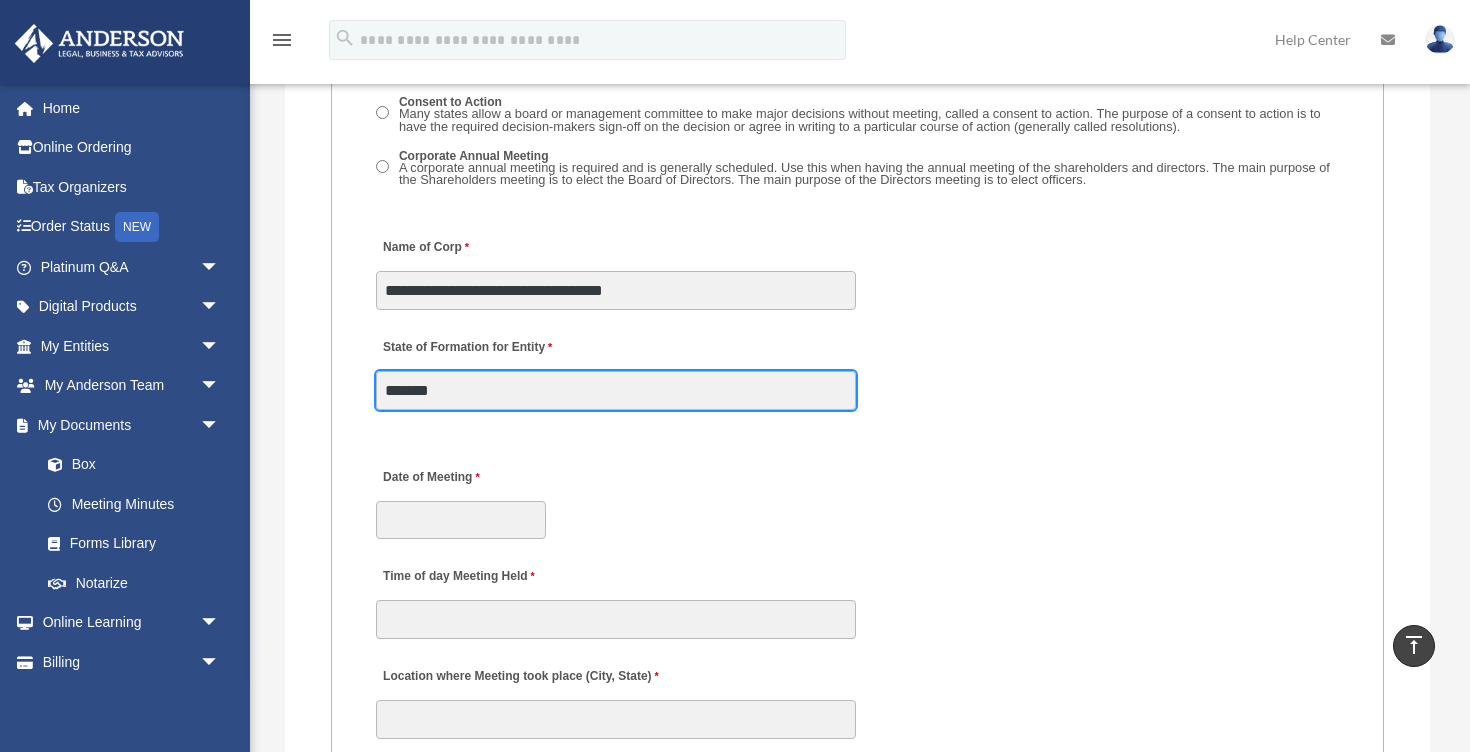 type on "*******" 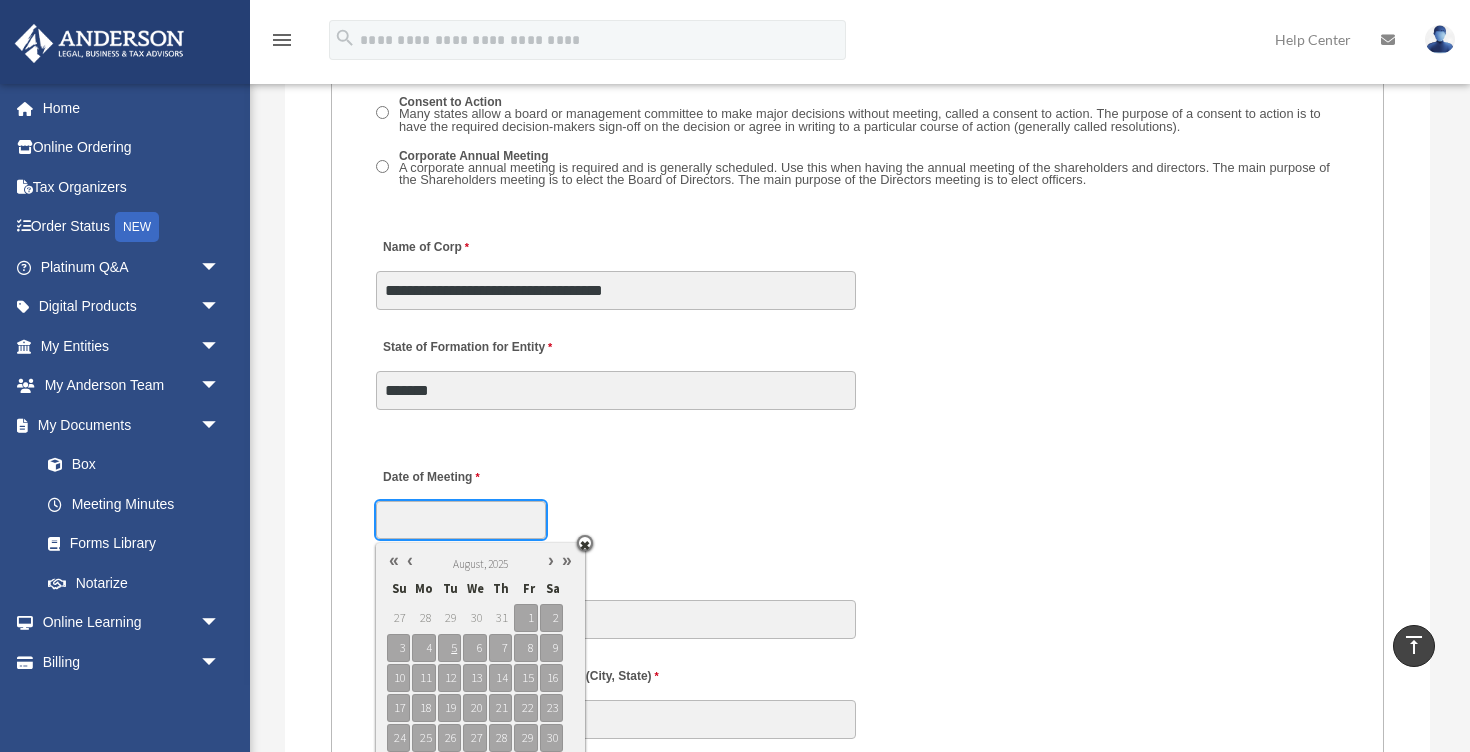 click on "Date of Meeting" at bounding box center (461, 520) 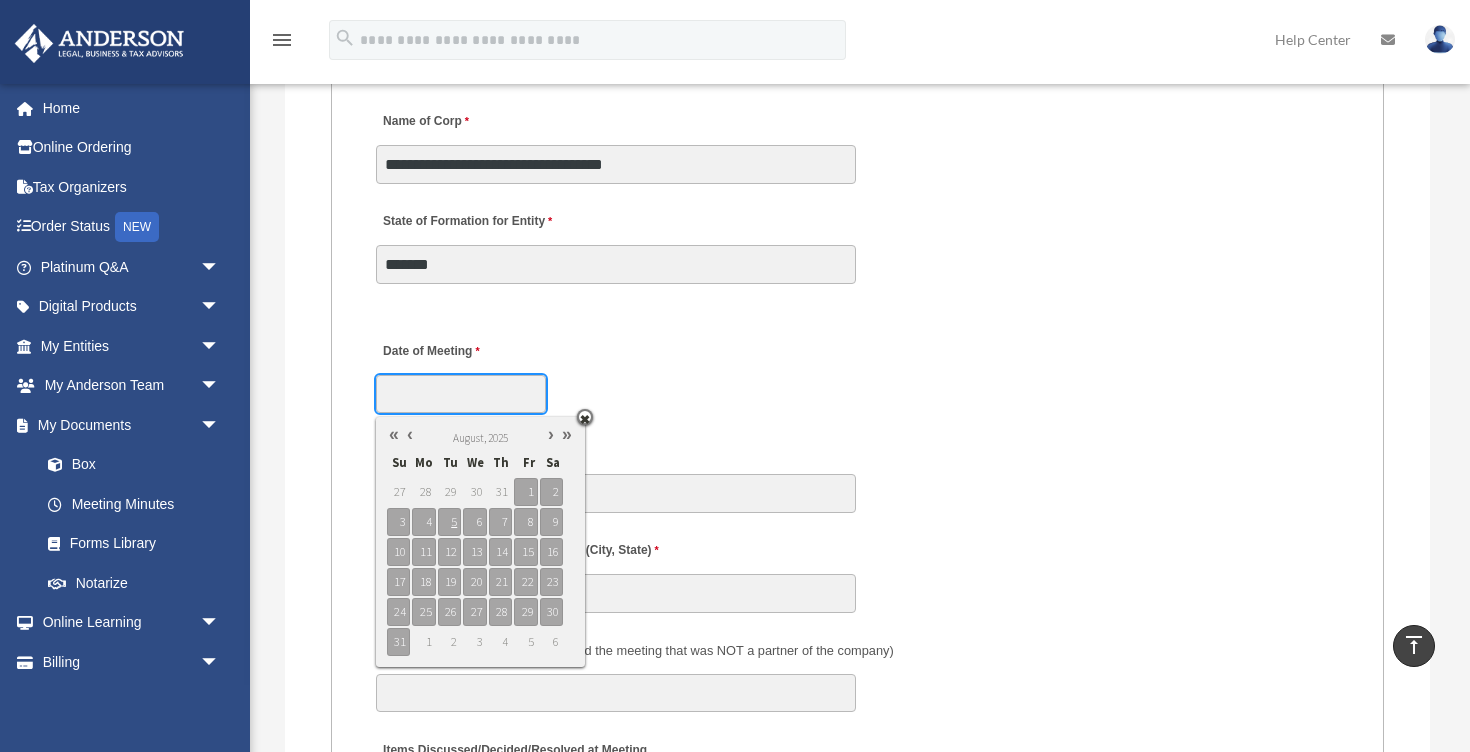 scroll, scrollTop: 3430, scrollLeft: 0, axis: vertical 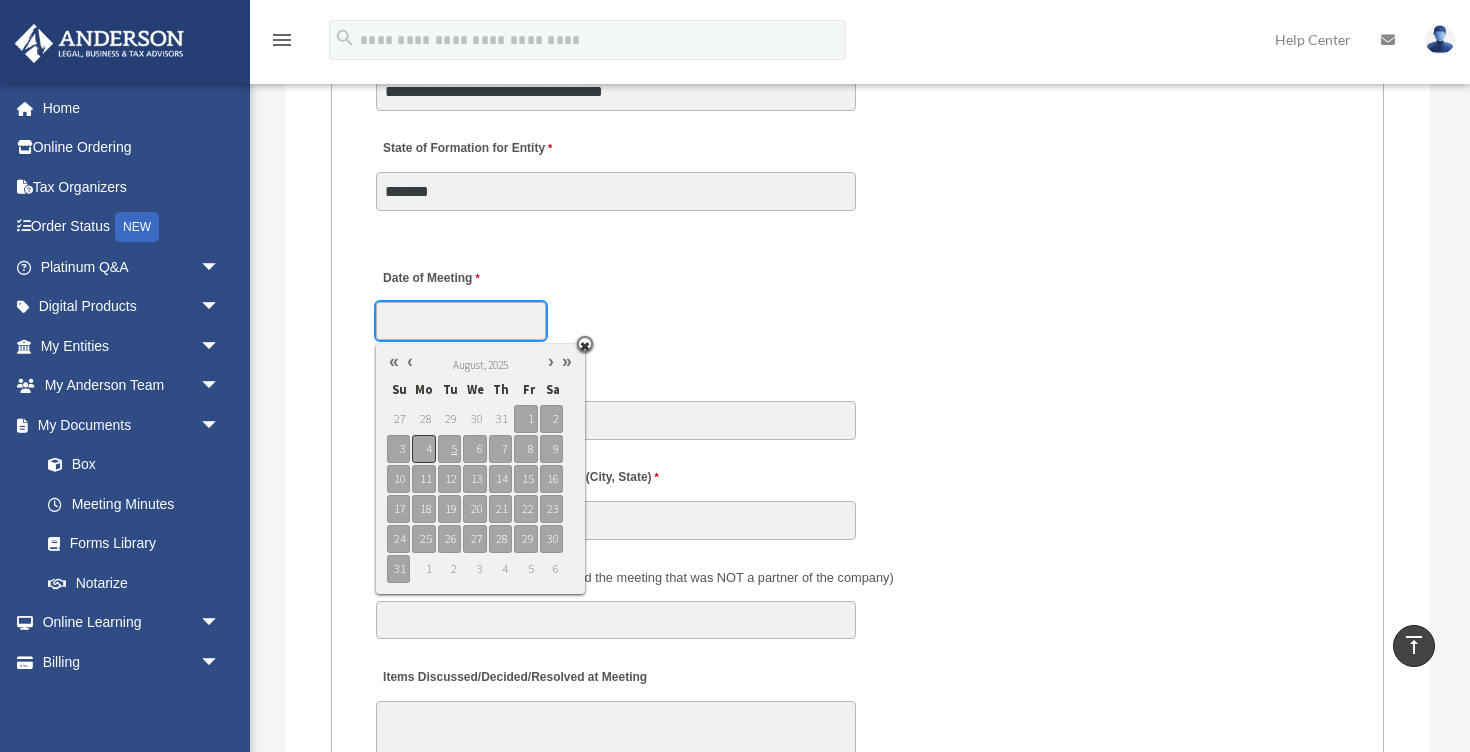 type on "**********" 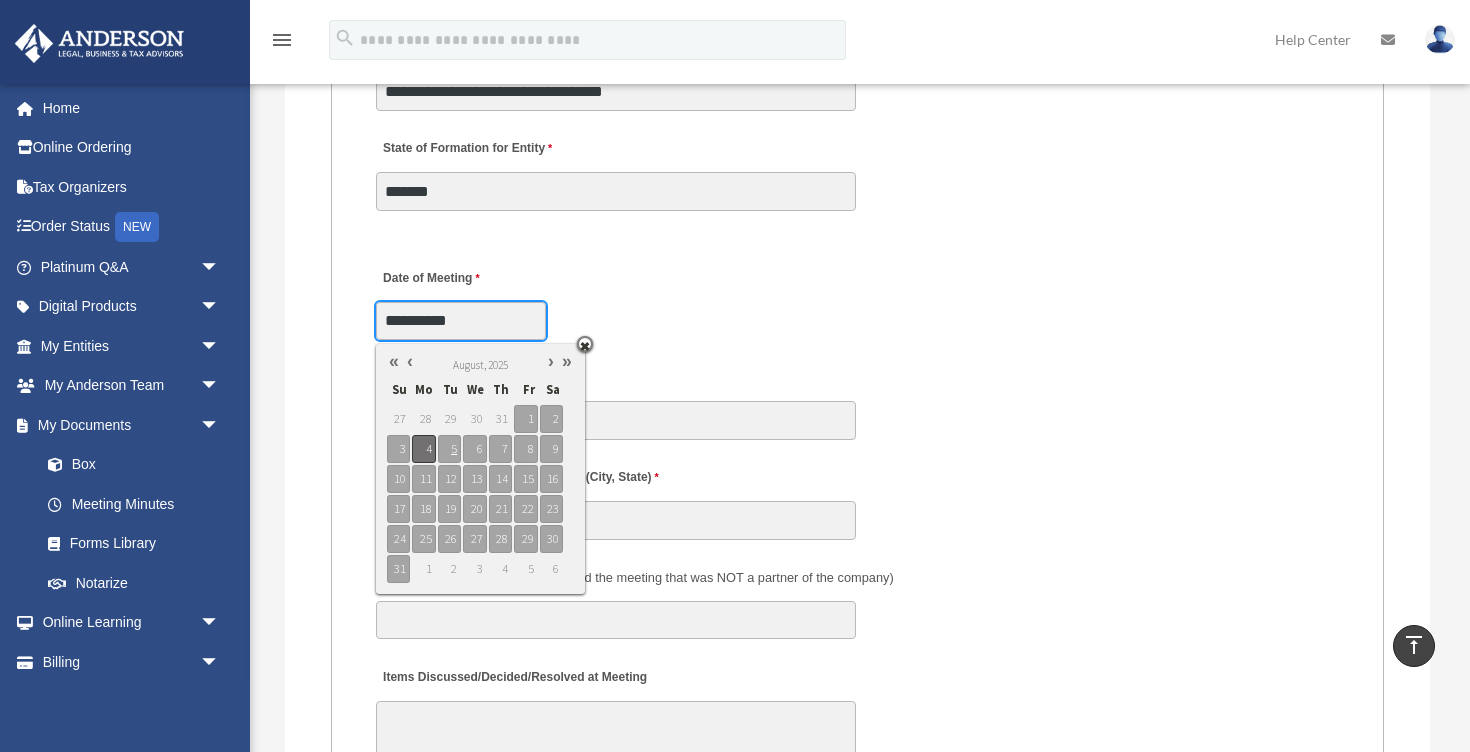 click on "4" at bounding box center [423, 449] 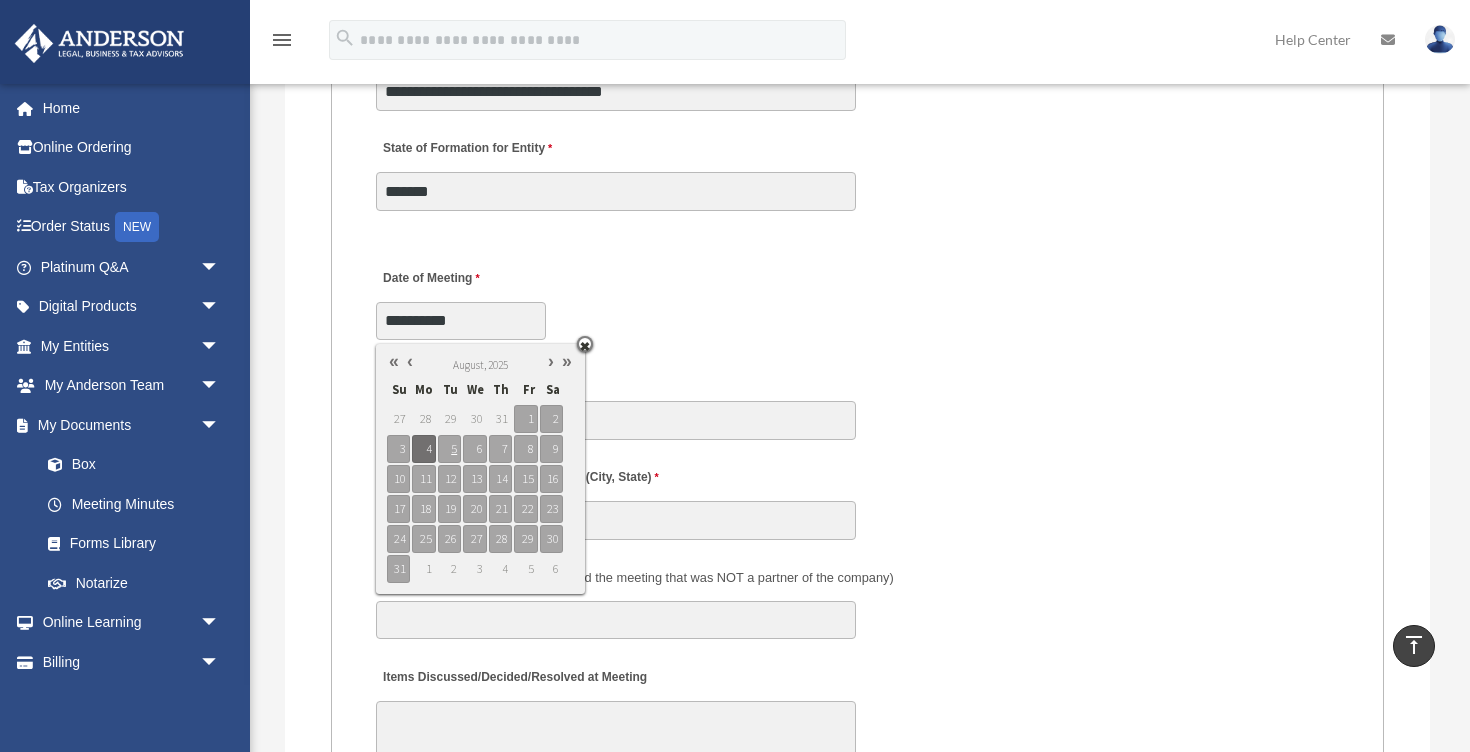 click on "**********" at bounding box center (857, 298) 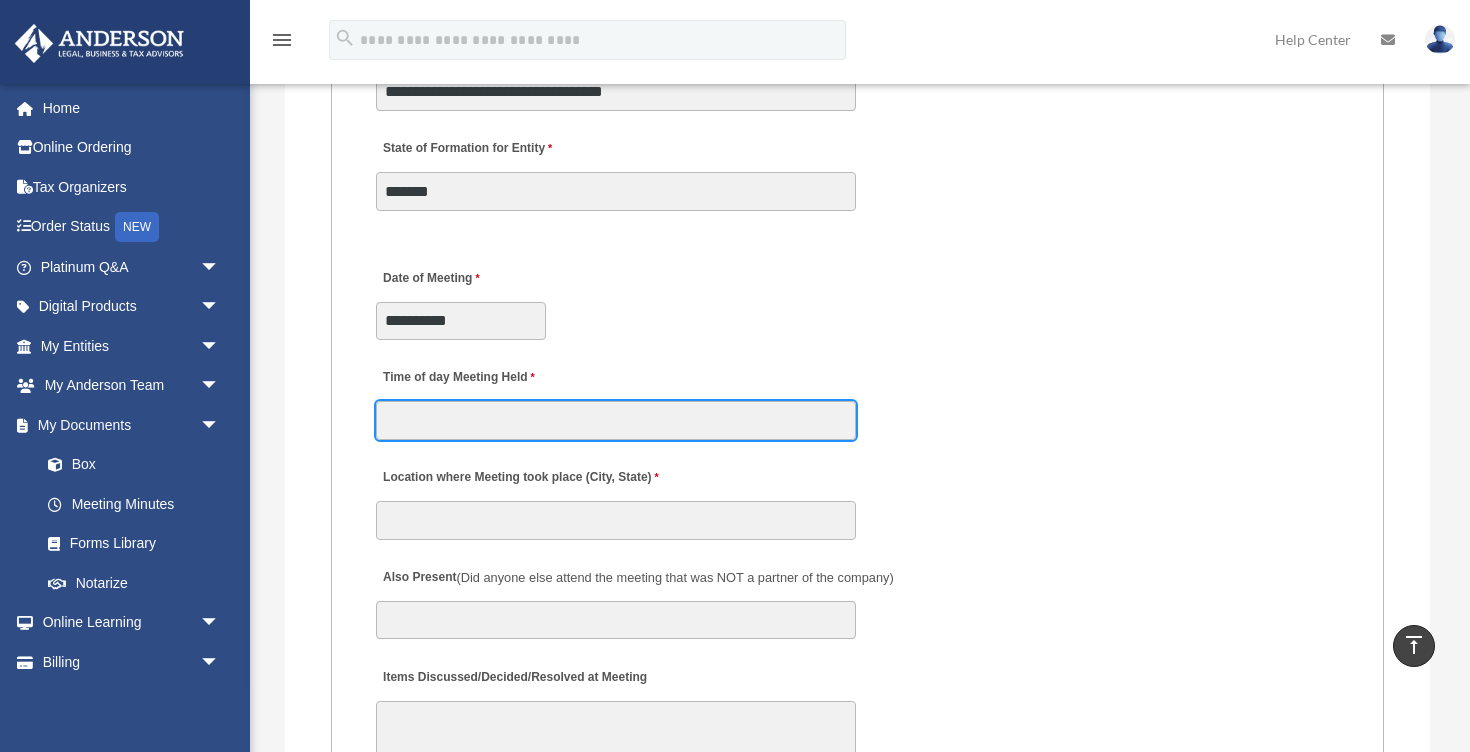 click on "Time of day Meeting Held" at bounding box center (616, 420) 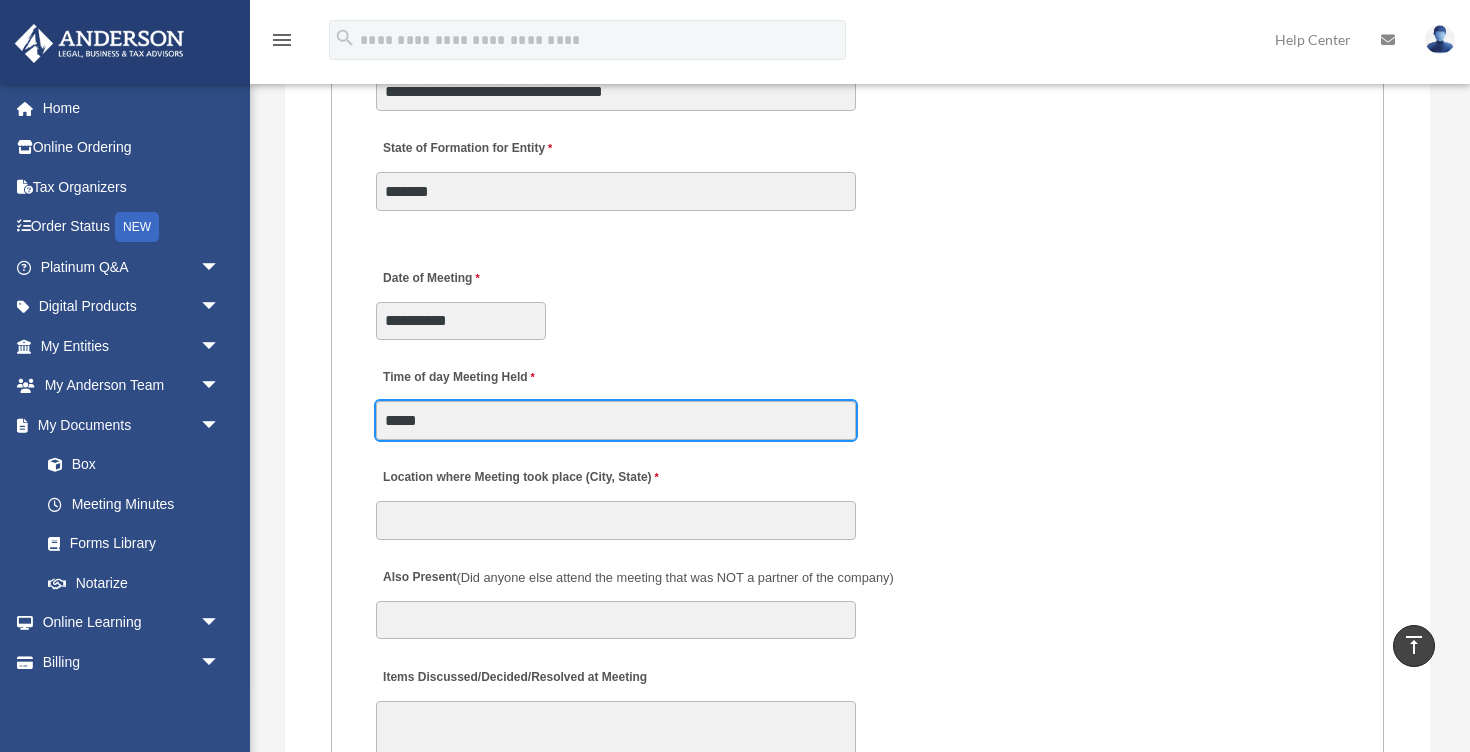 type on "*****" 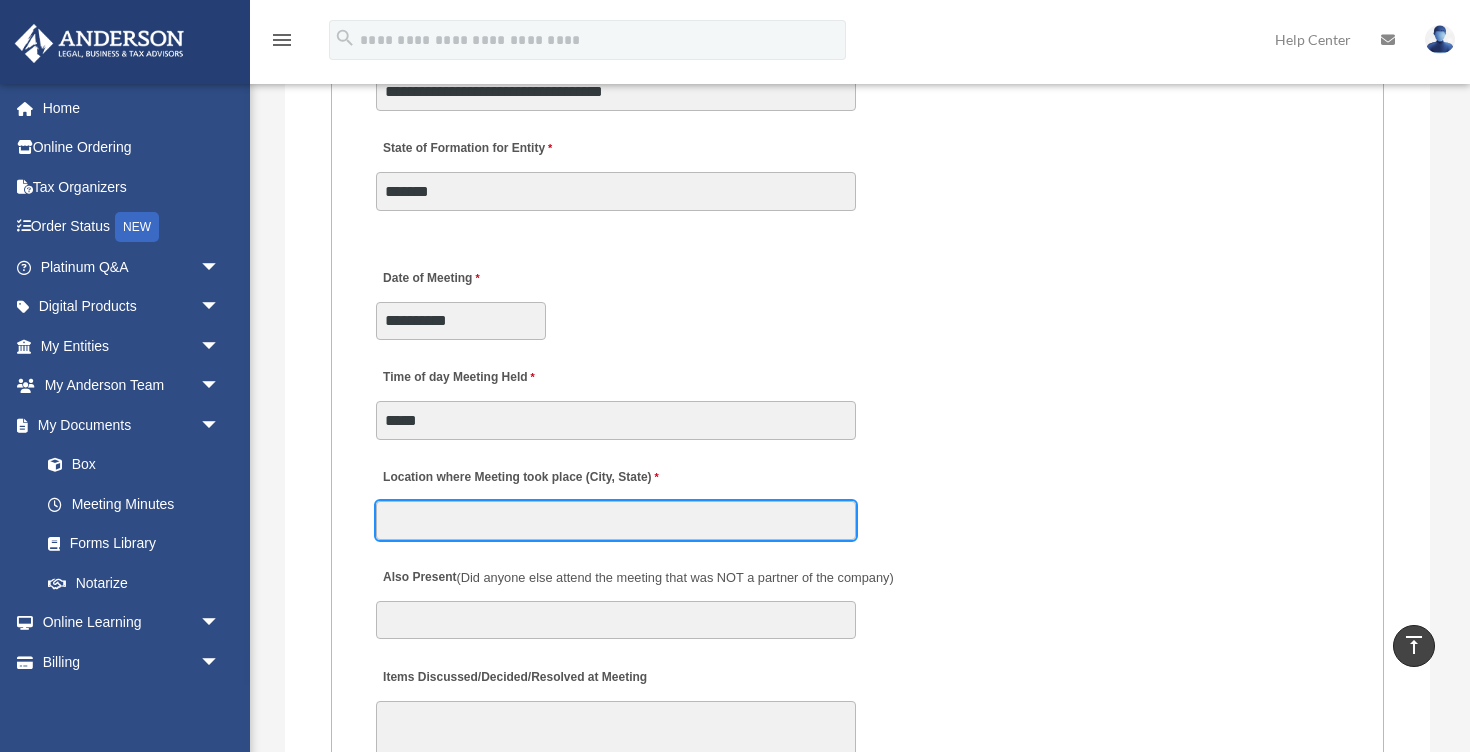click on "Location where Meeting took place (City, State)" at bounding box center (616, 520) 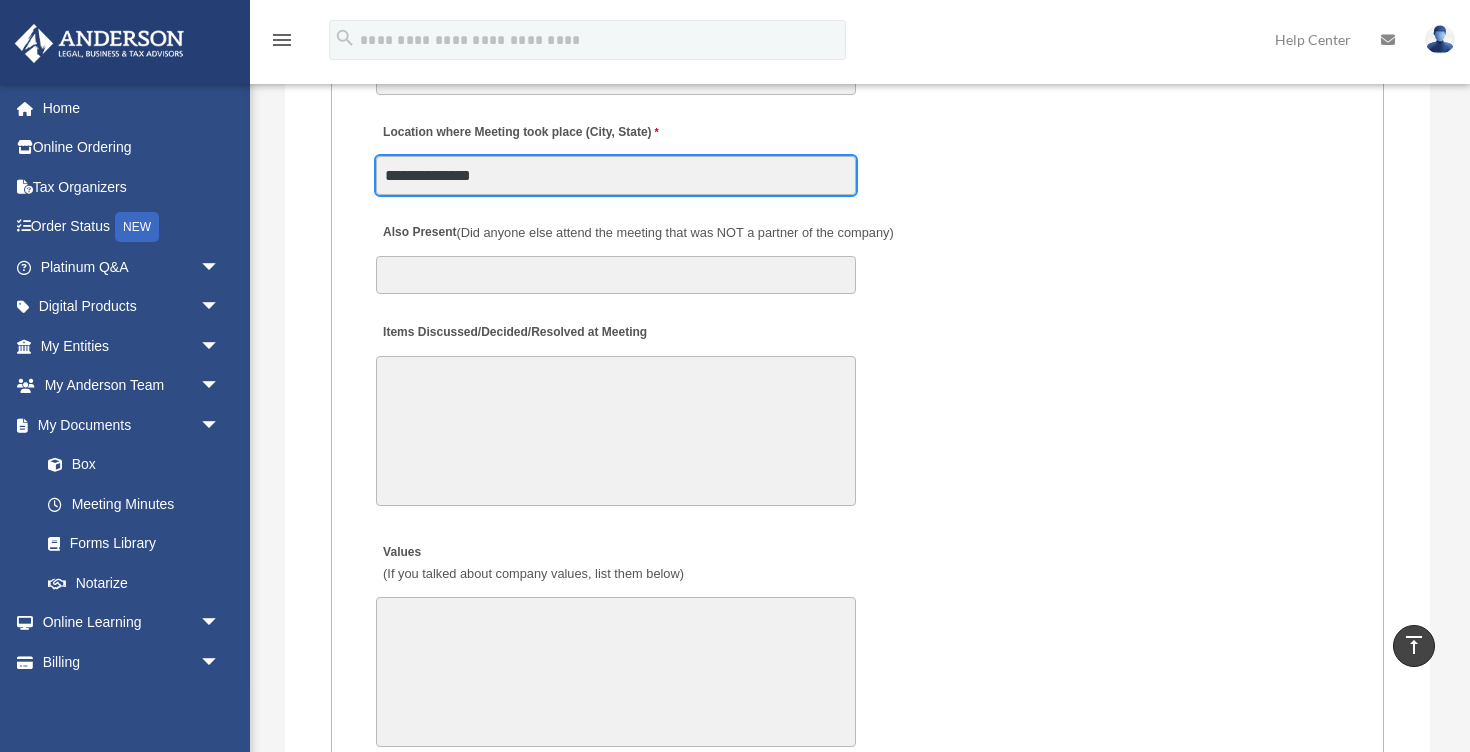 scroll, scrollTop: 3778, scrollLeft: 0, axis: vertical 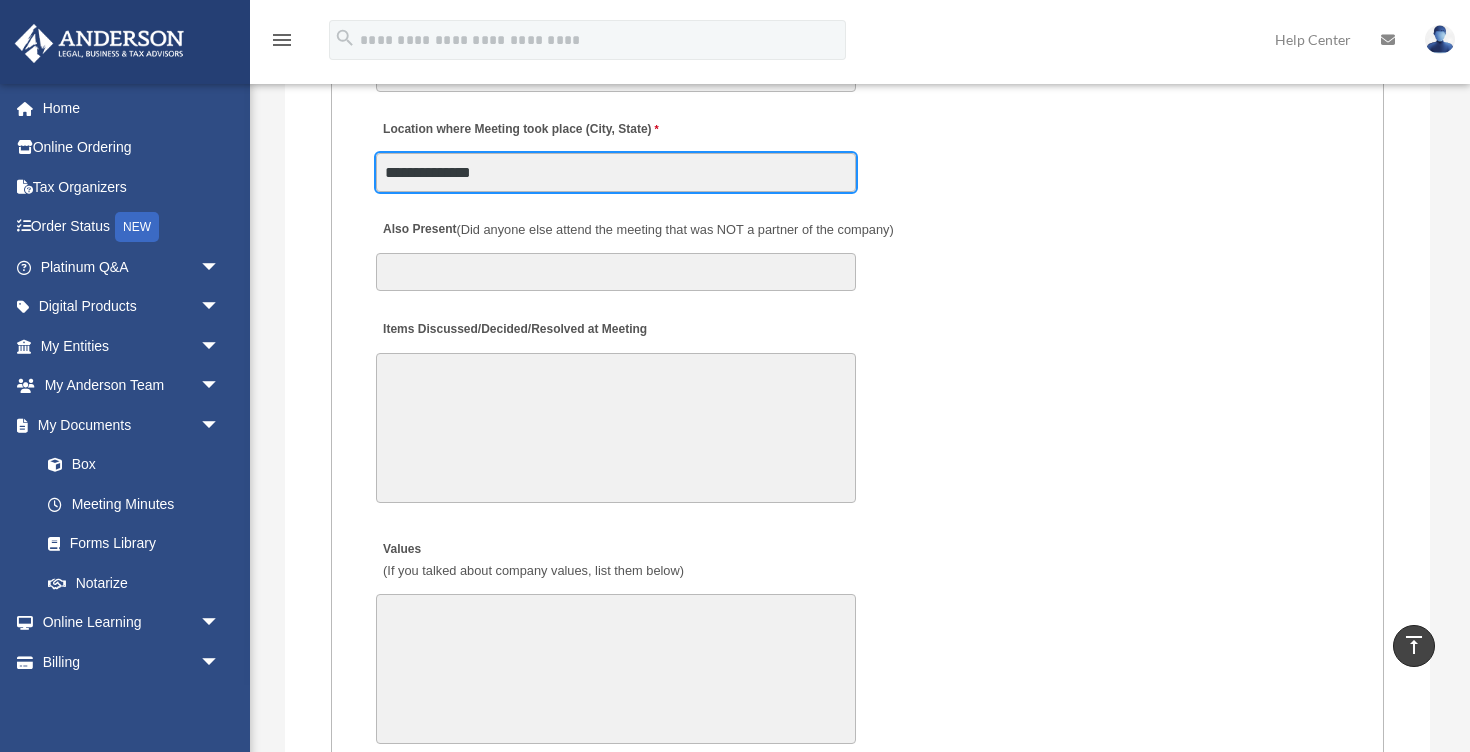 type on "**********" 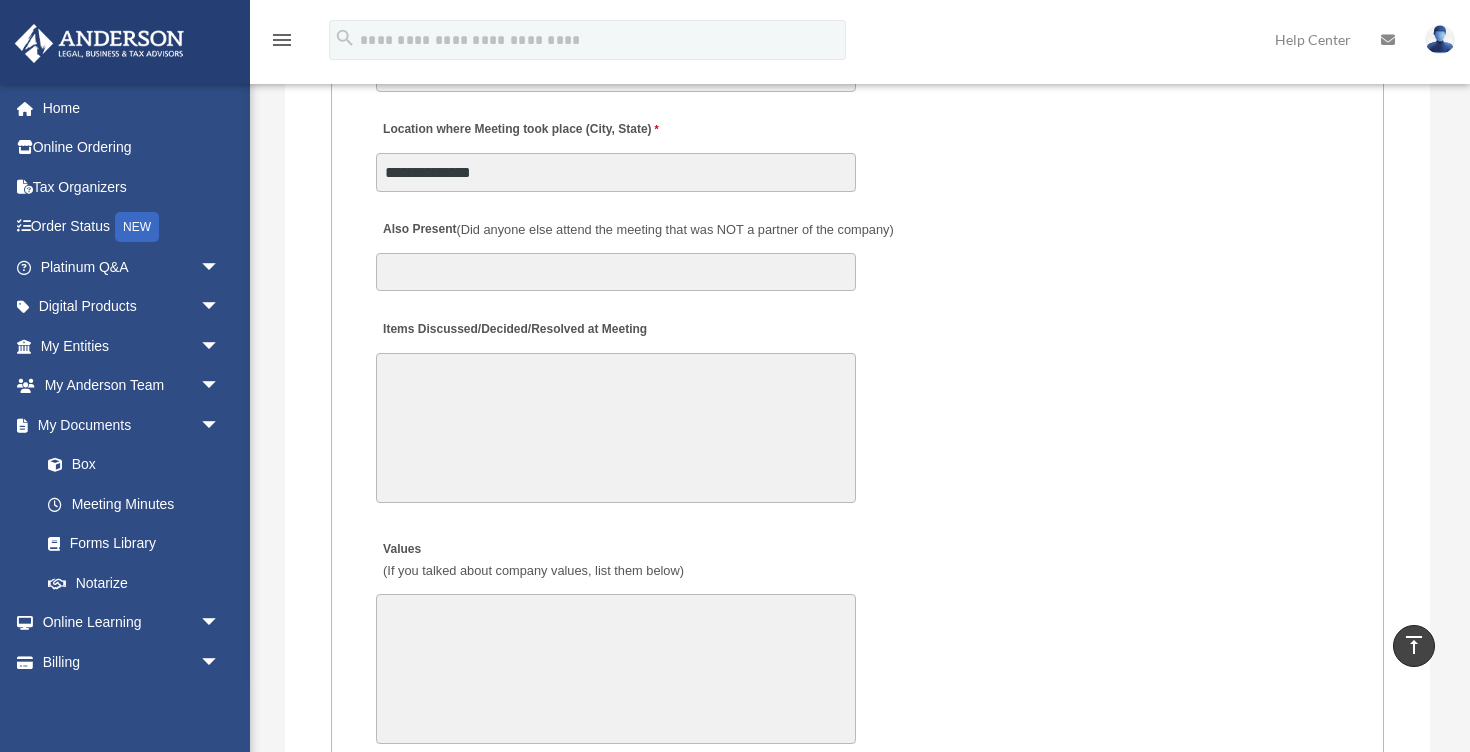 click on "Items Discussed/Decided/Resolved at Meeting" at bounding box center (616, 428) 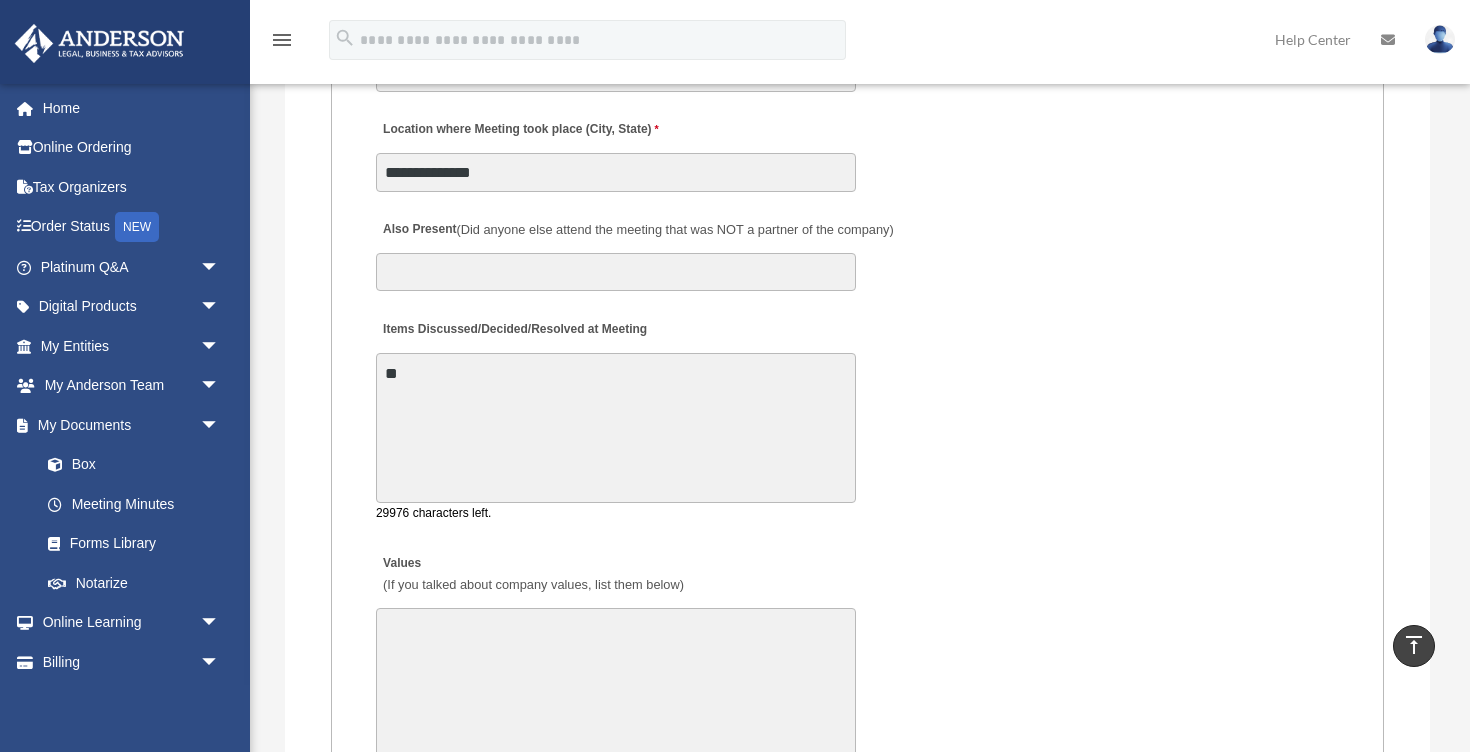 type on "*" 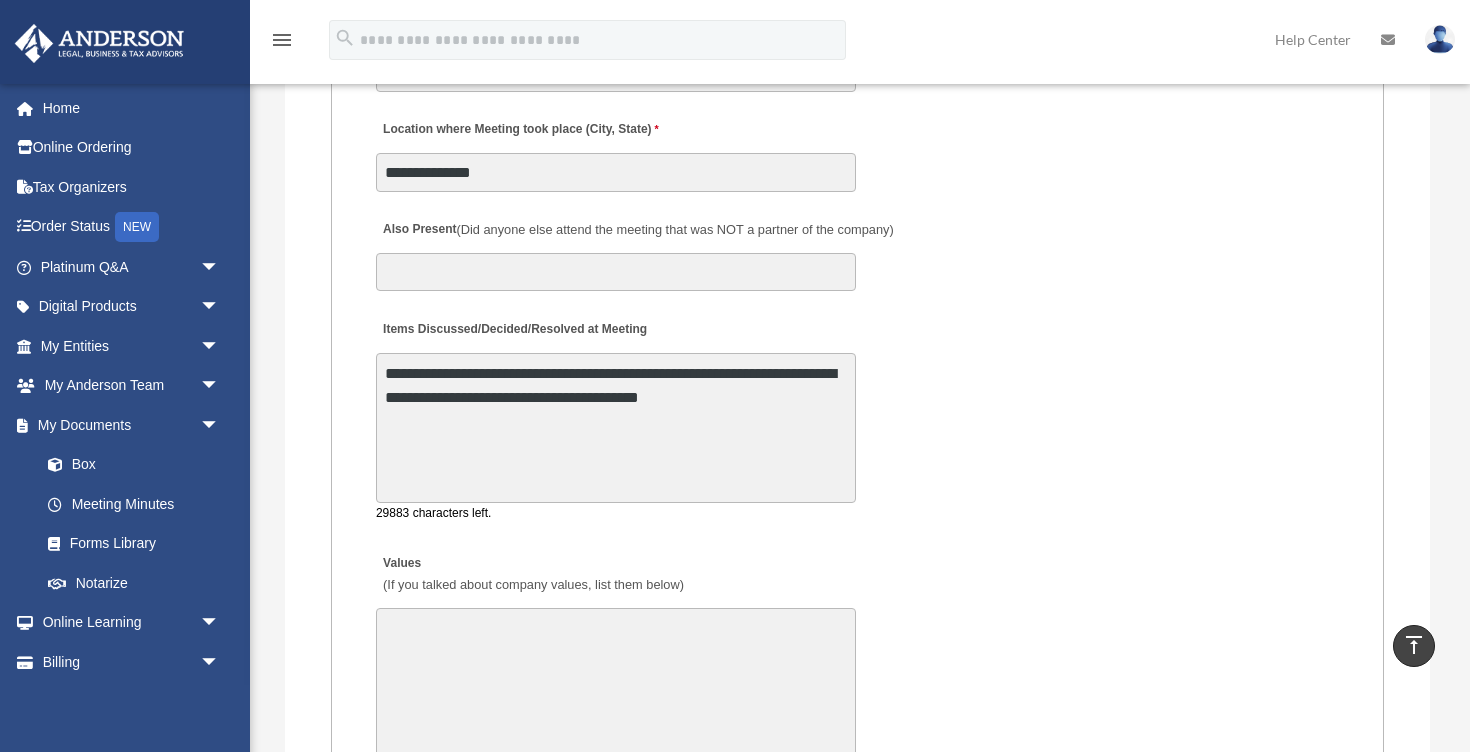 click on "**********" at bounding box center [616, 428] 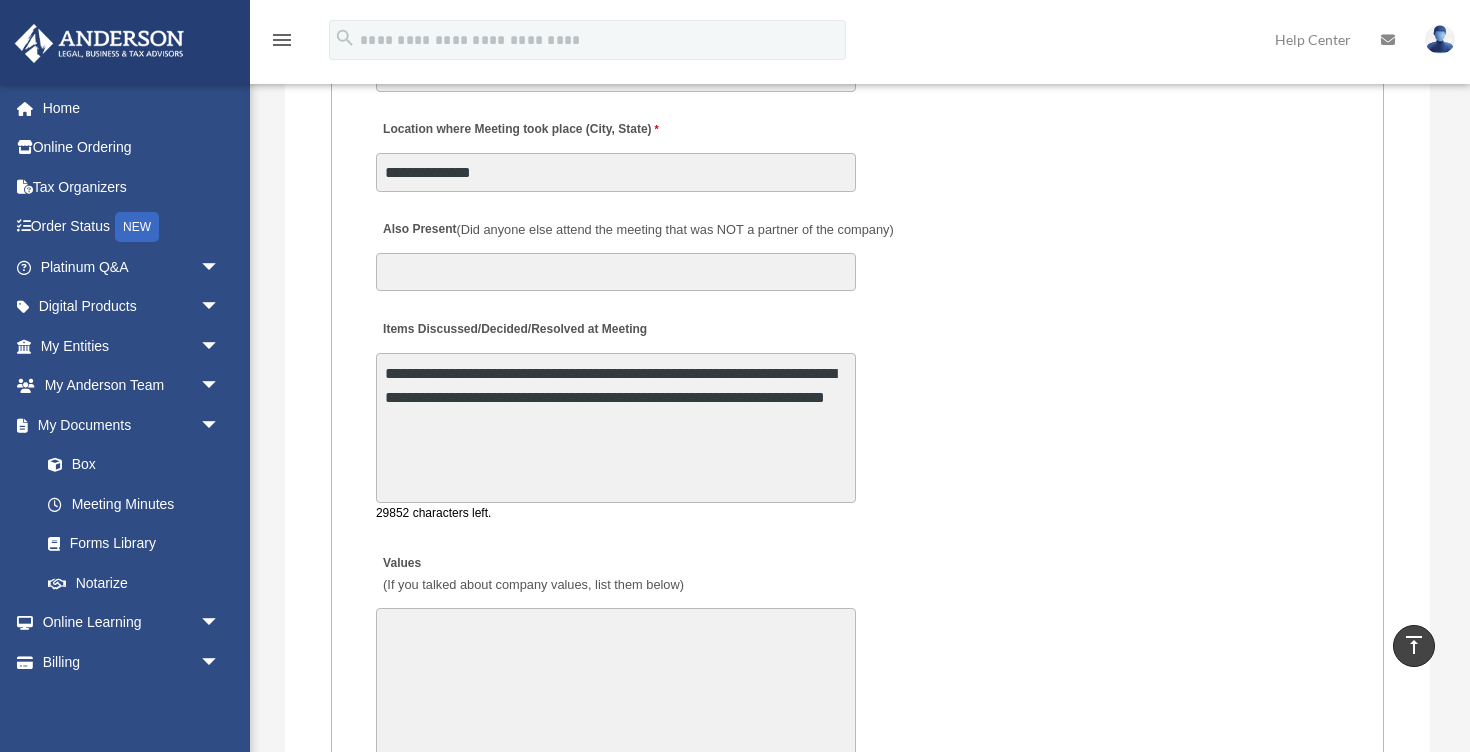 click on "**********" at bounding box center [616, 428] 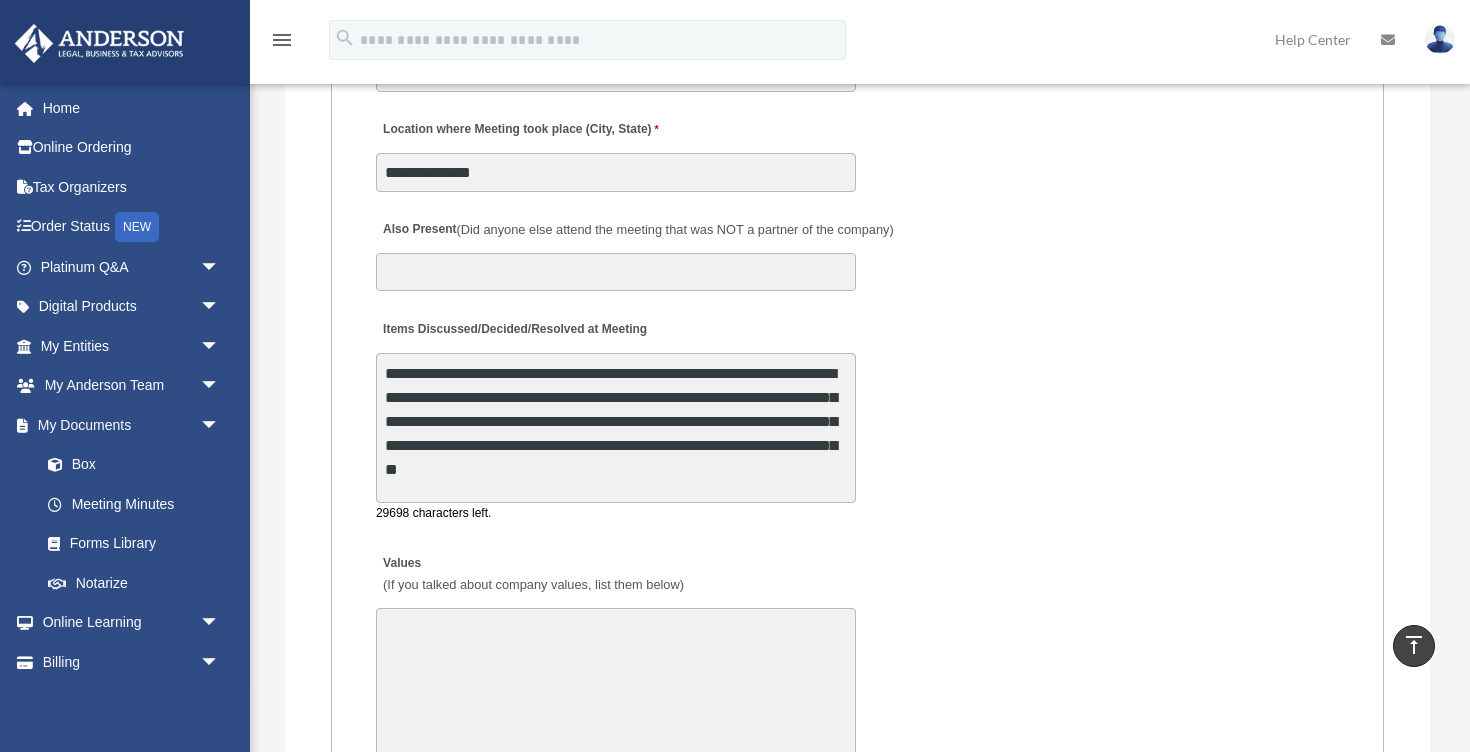 scroll, scrollTop: 1, scrollLeft: 0, axis: vertical 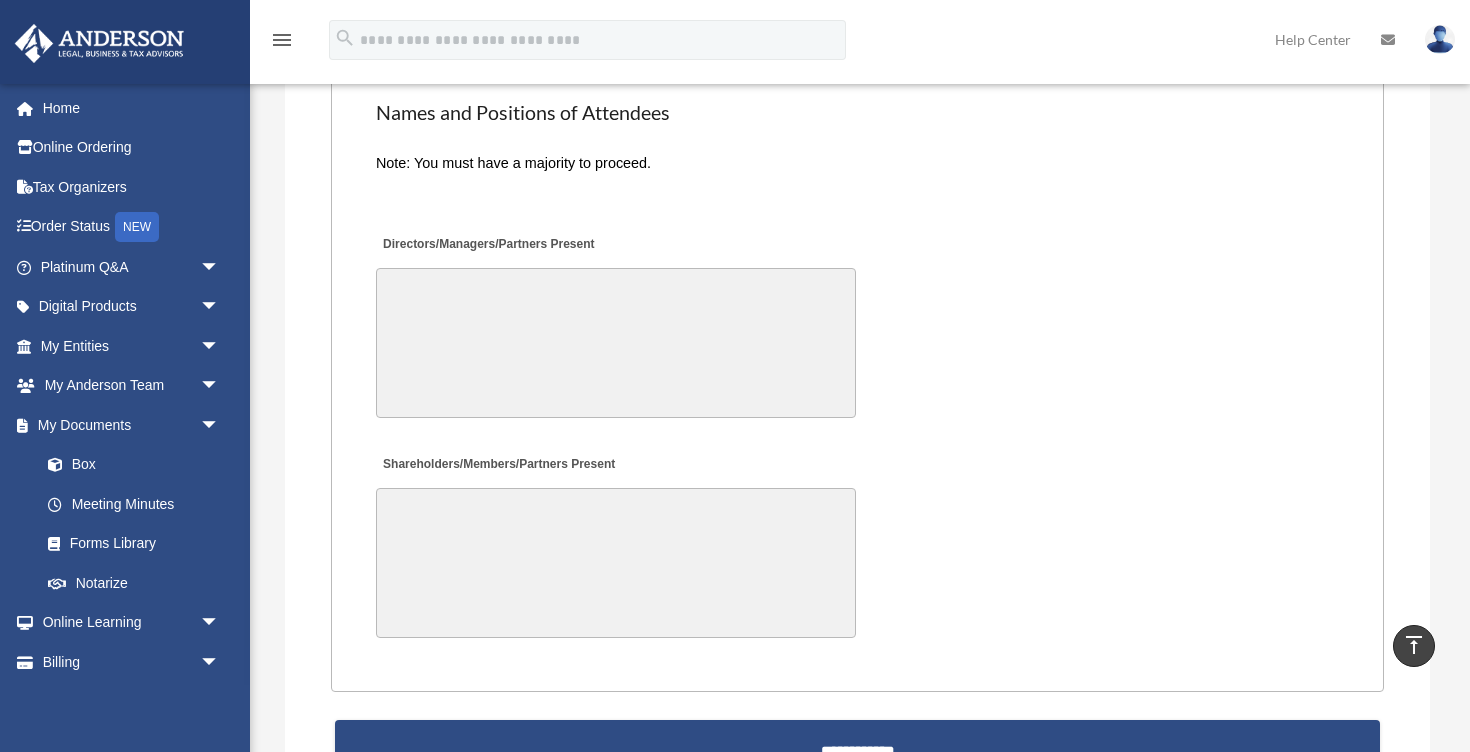 type on "**********" 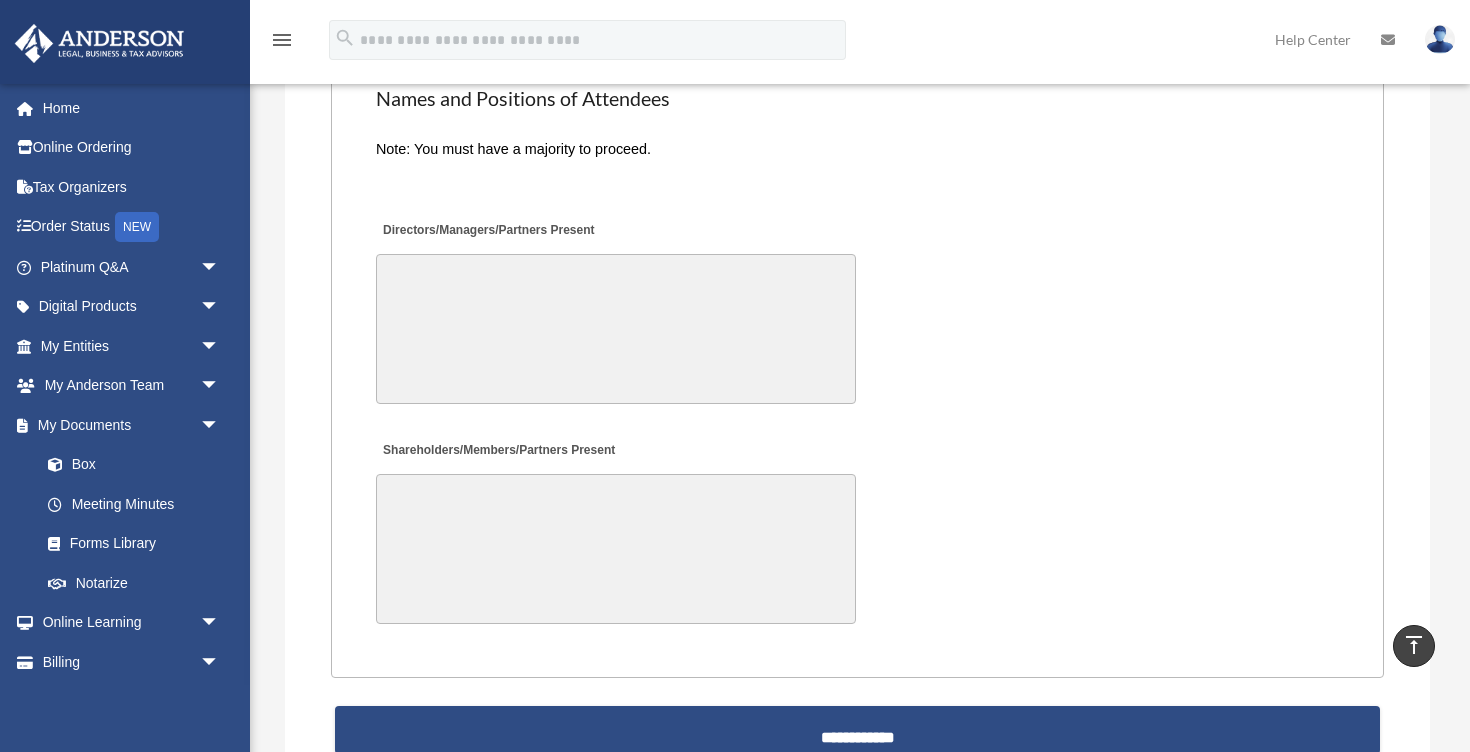 scroll, scrollTop: 4726, scrollLeft: 0, axis: vertical 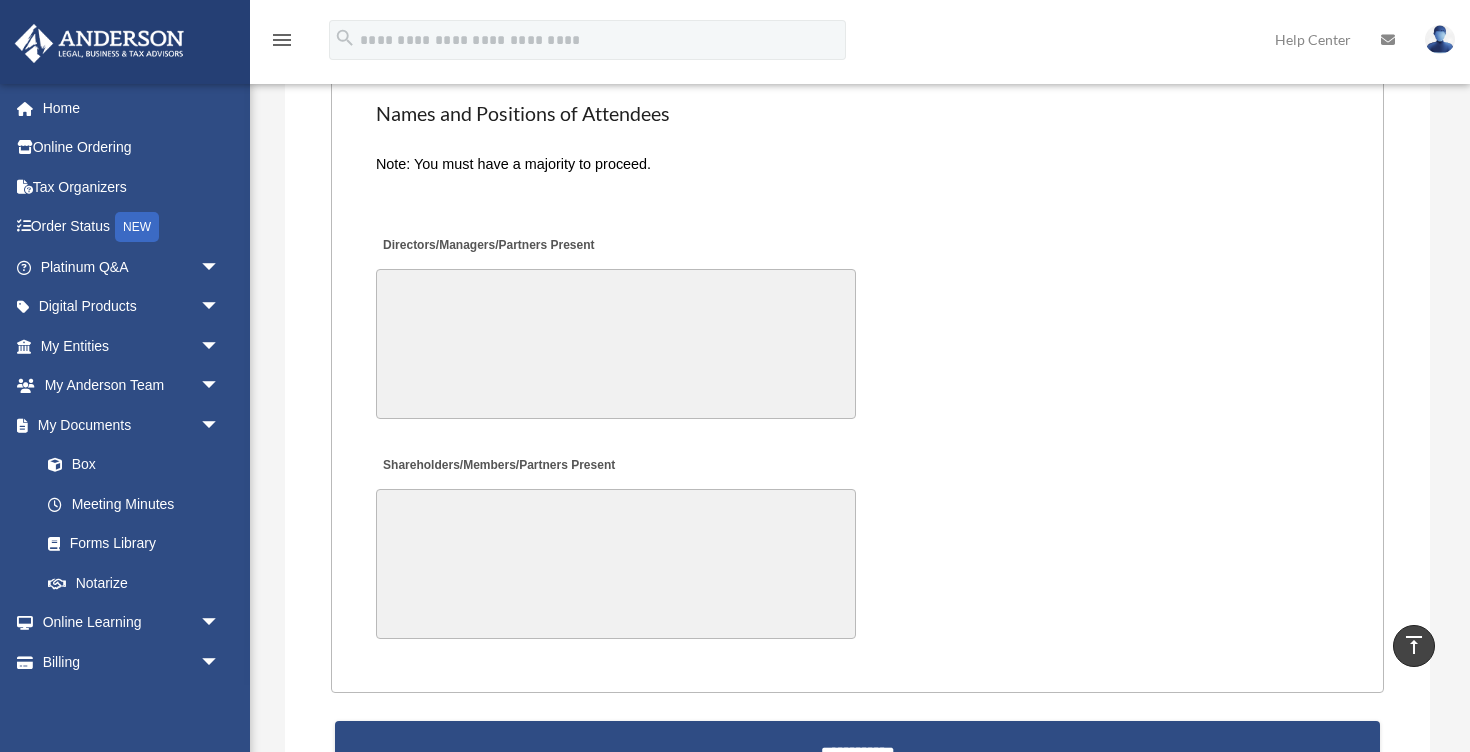 click on "Directors/Managers/Partners Present" at bounding box center [616, 344] 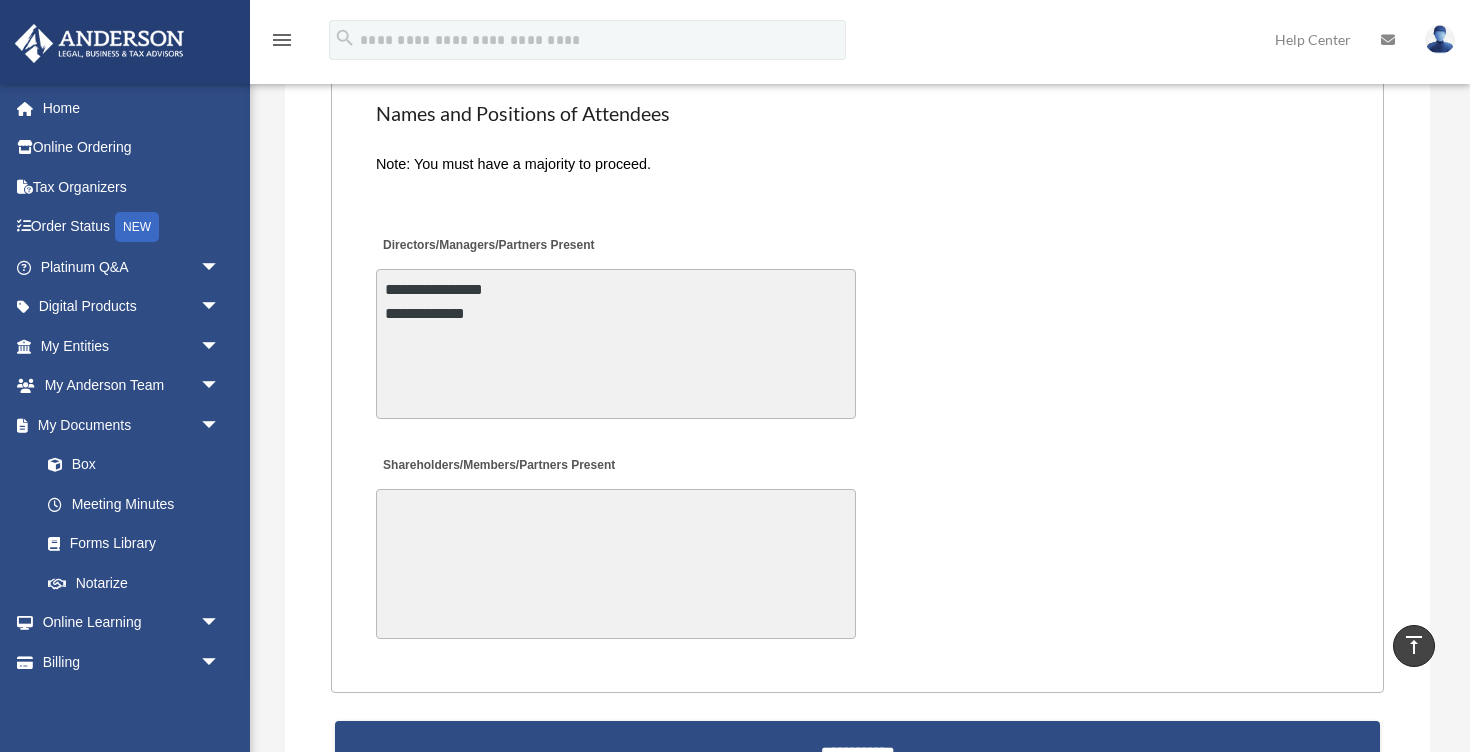 type on "**********" 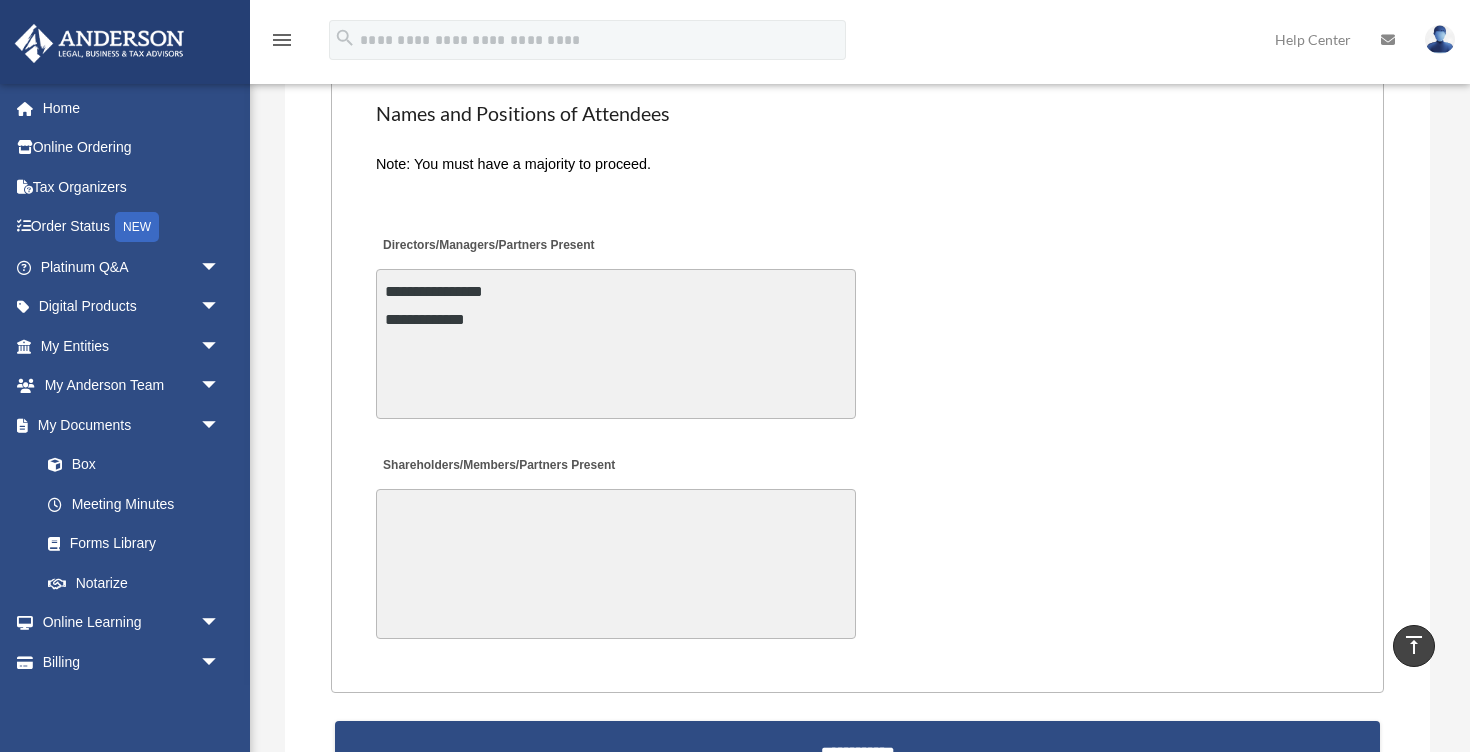 click on "Shareholders/Members/Partners Present" at bounding box center [616, 564] 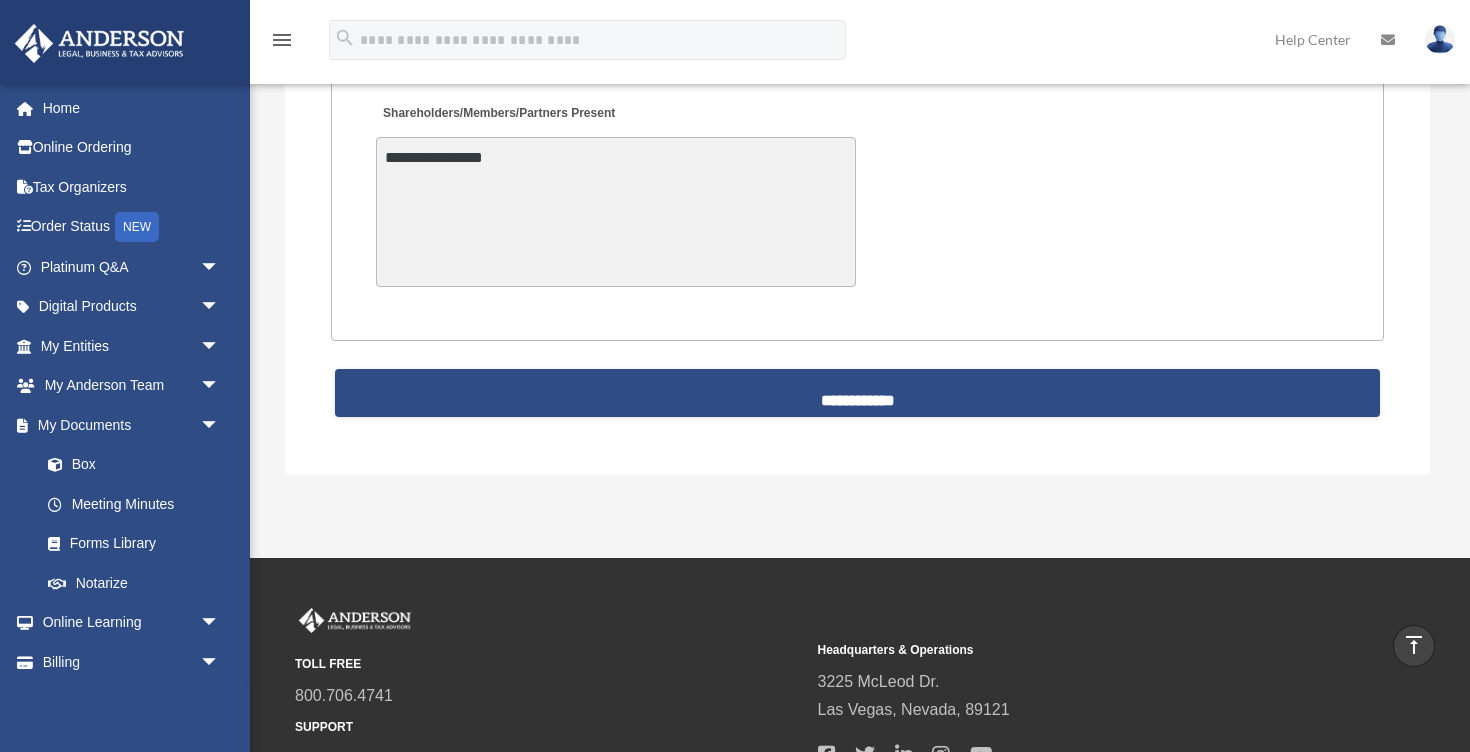 scroll, scrollTop: 5080, scrollLeft: 0, axis: vertical 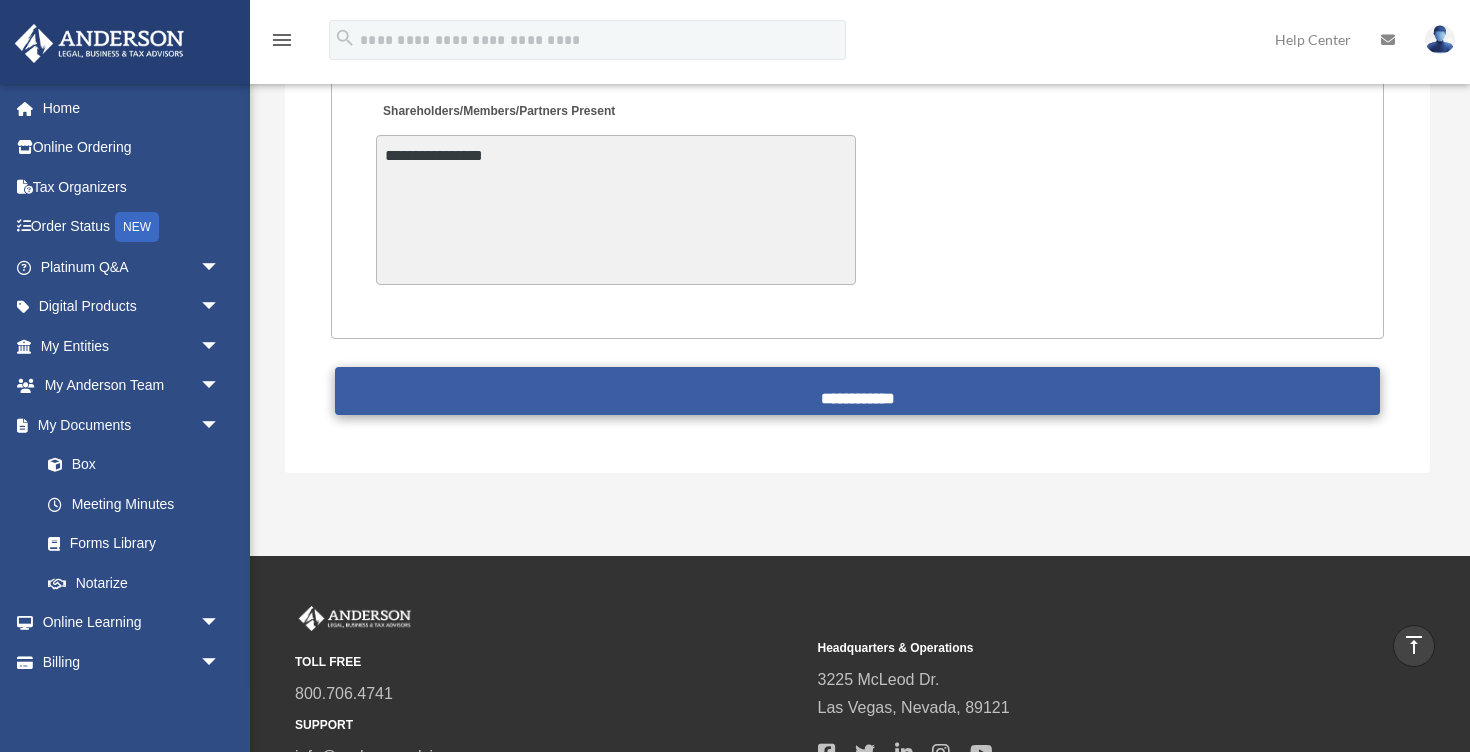 type on "**********" 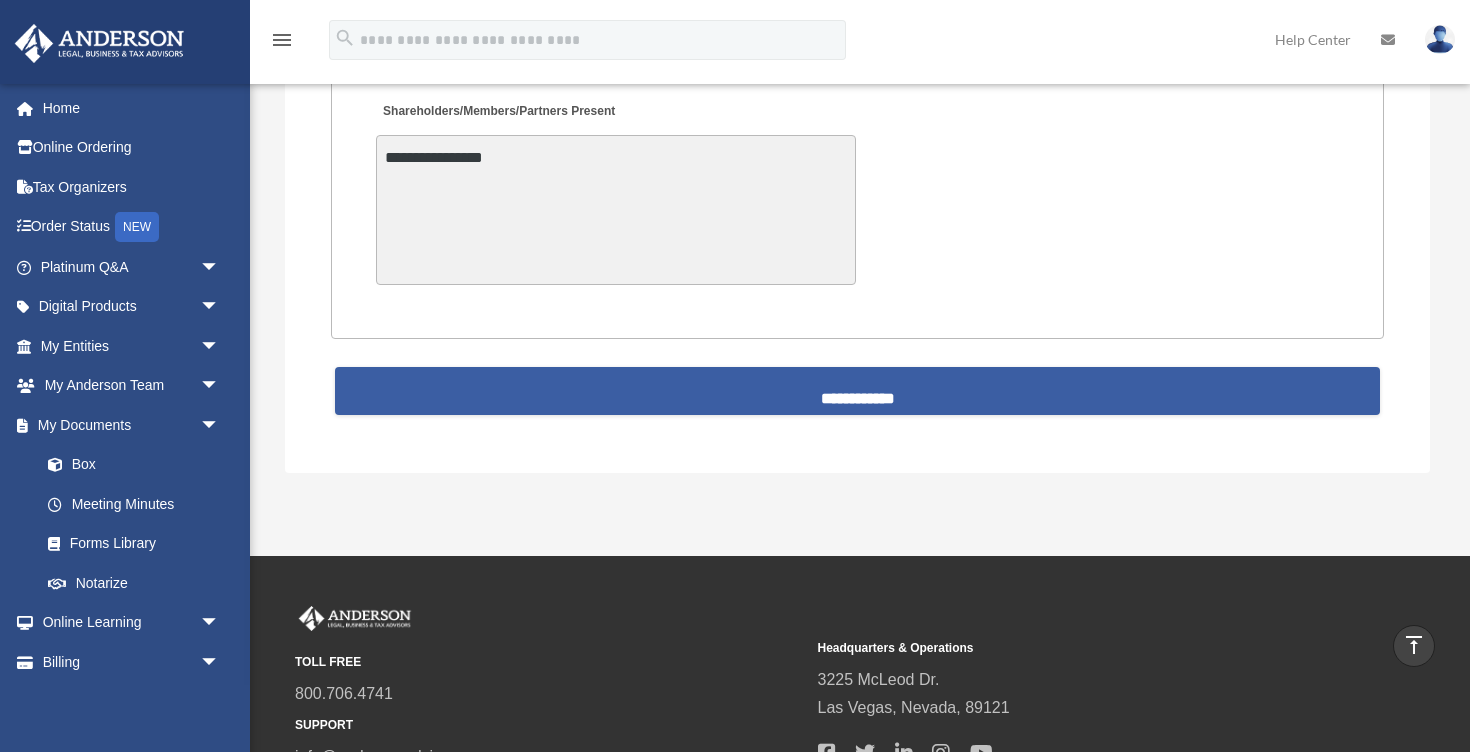 click on "**********" at bounding box center [857, 391] 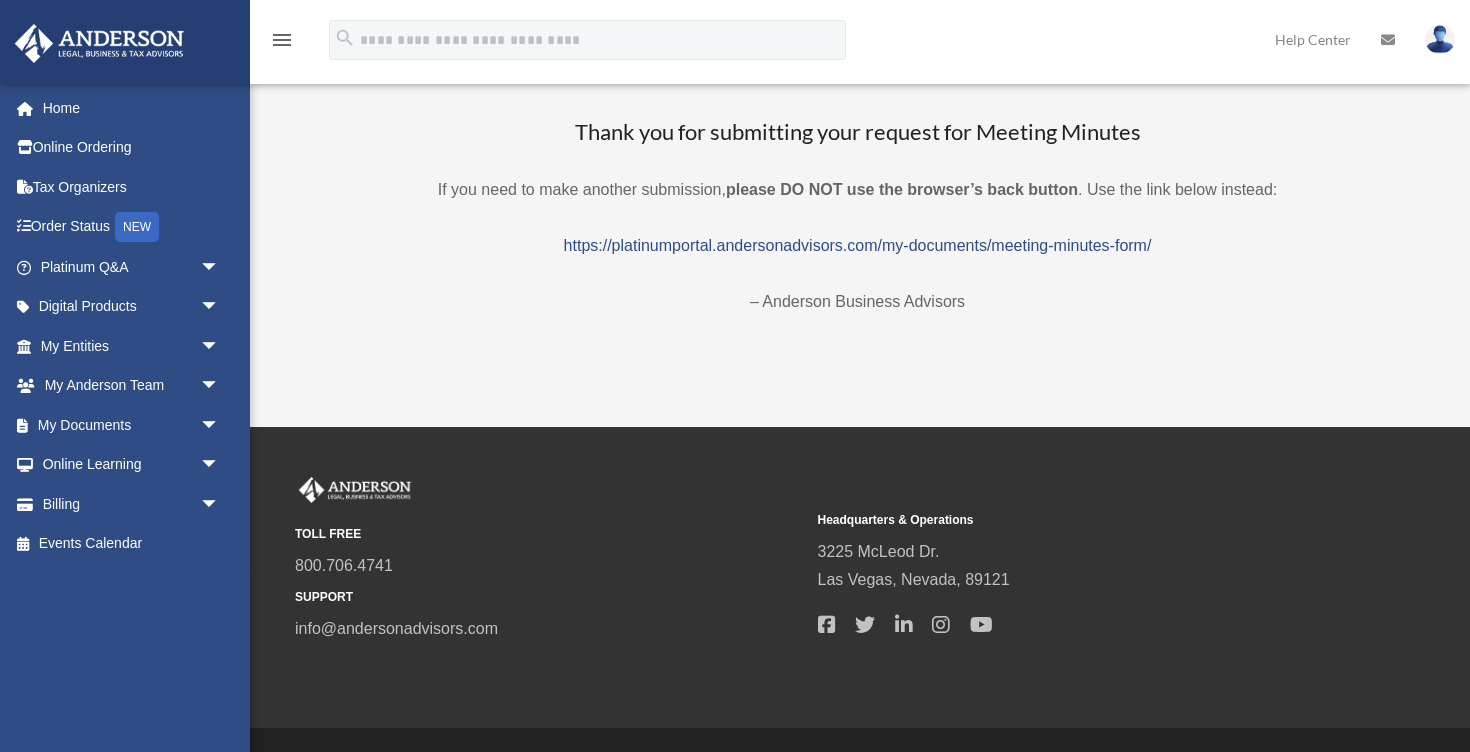 scroll, scrollTop: 0, scrollLeft: 0, axis: both 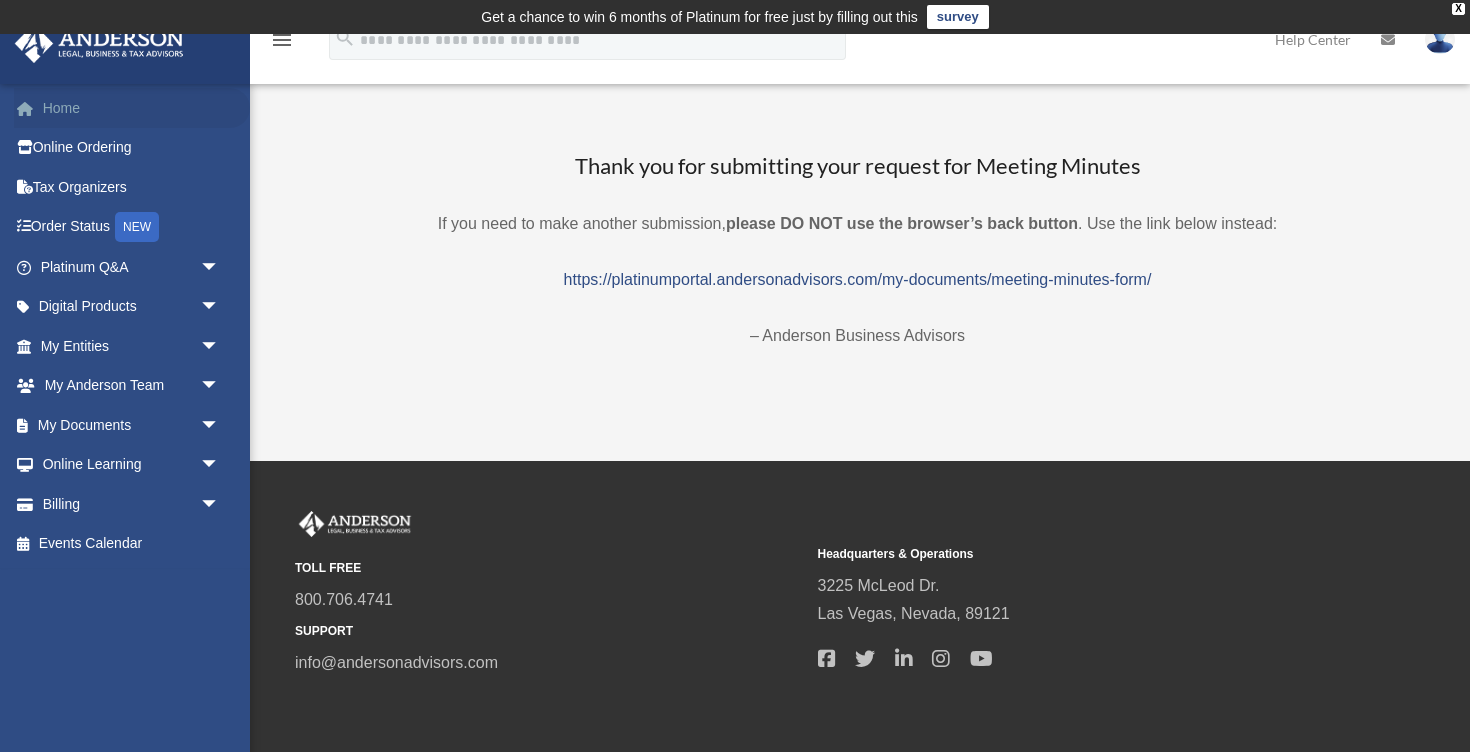 click on "Home" at bounding box center [132, 108] 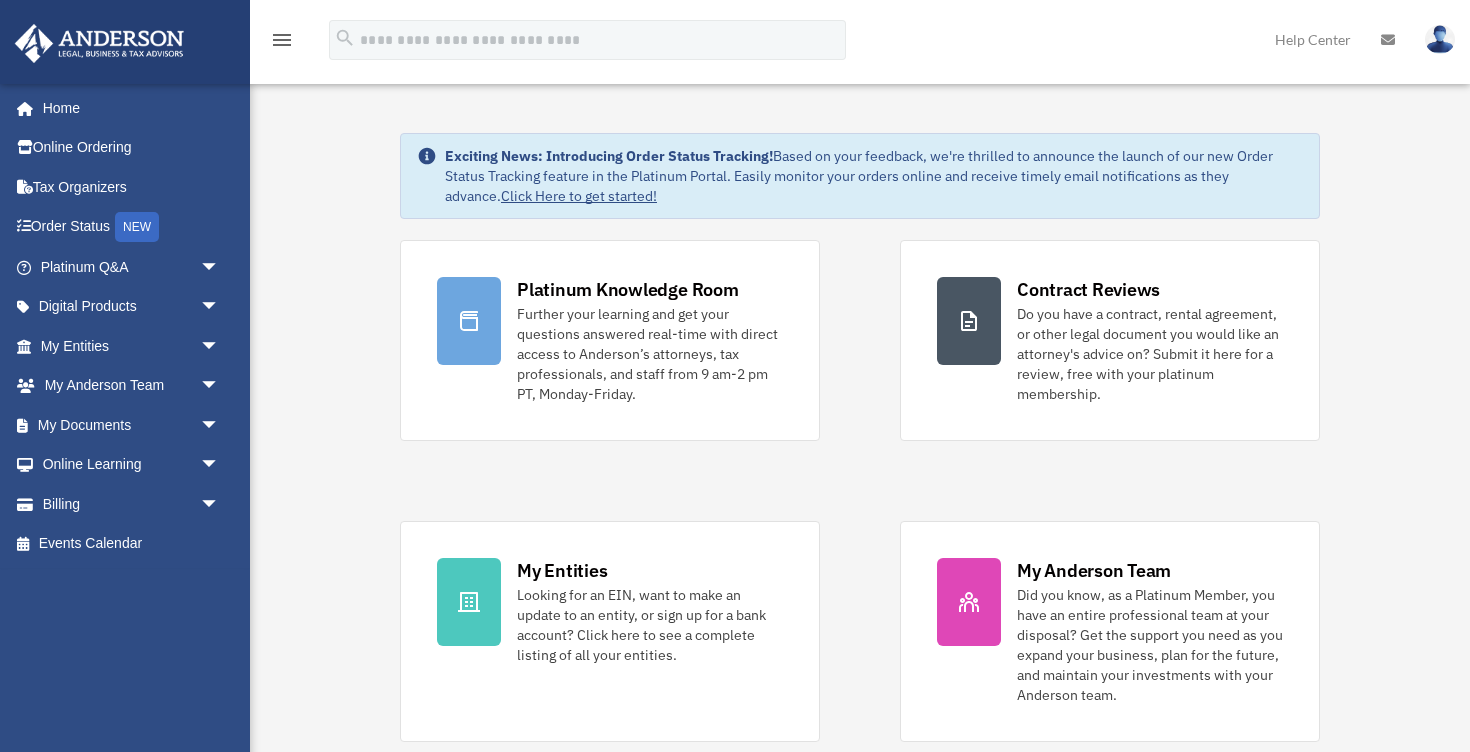 scroll, scrollTop: 0, scrollLeft: 0, axis: both 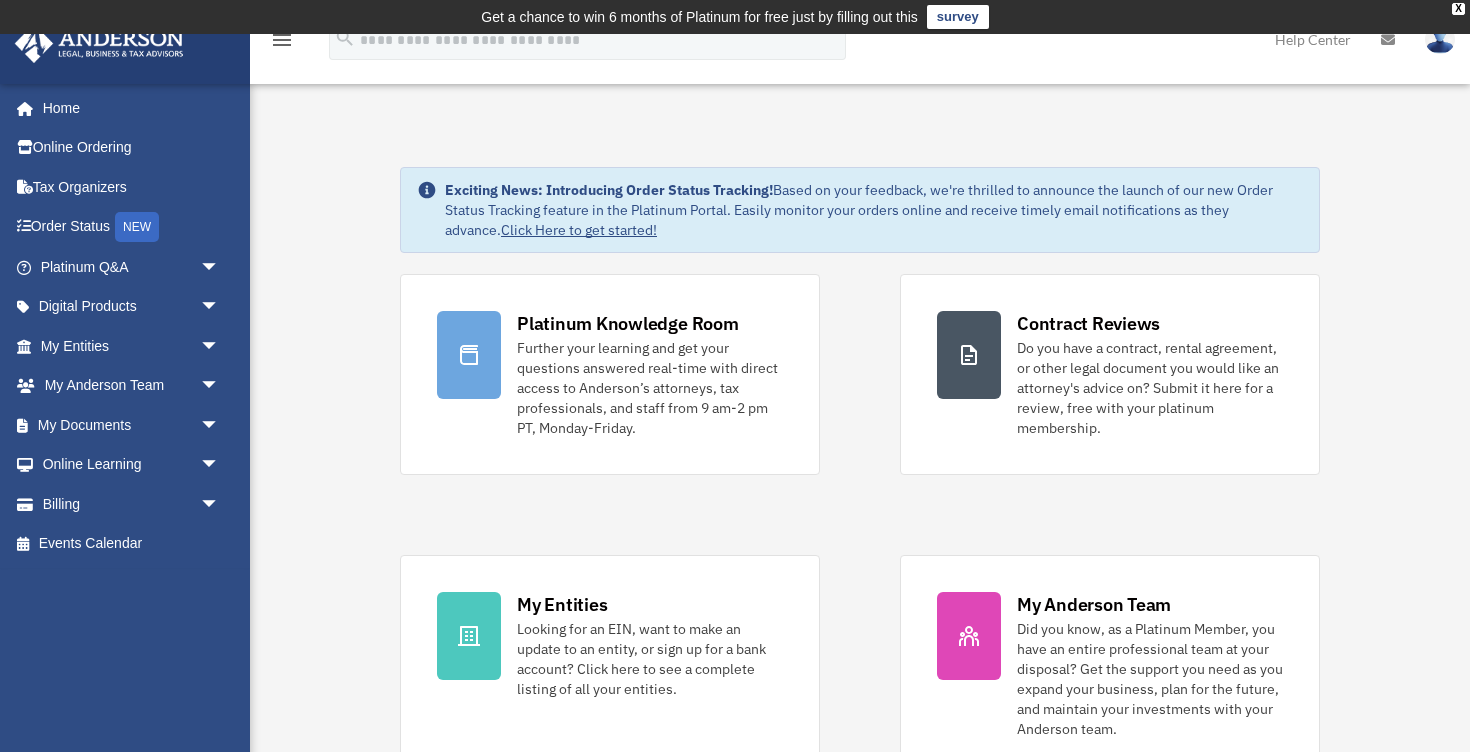 click at bounding box center [1440, 39] 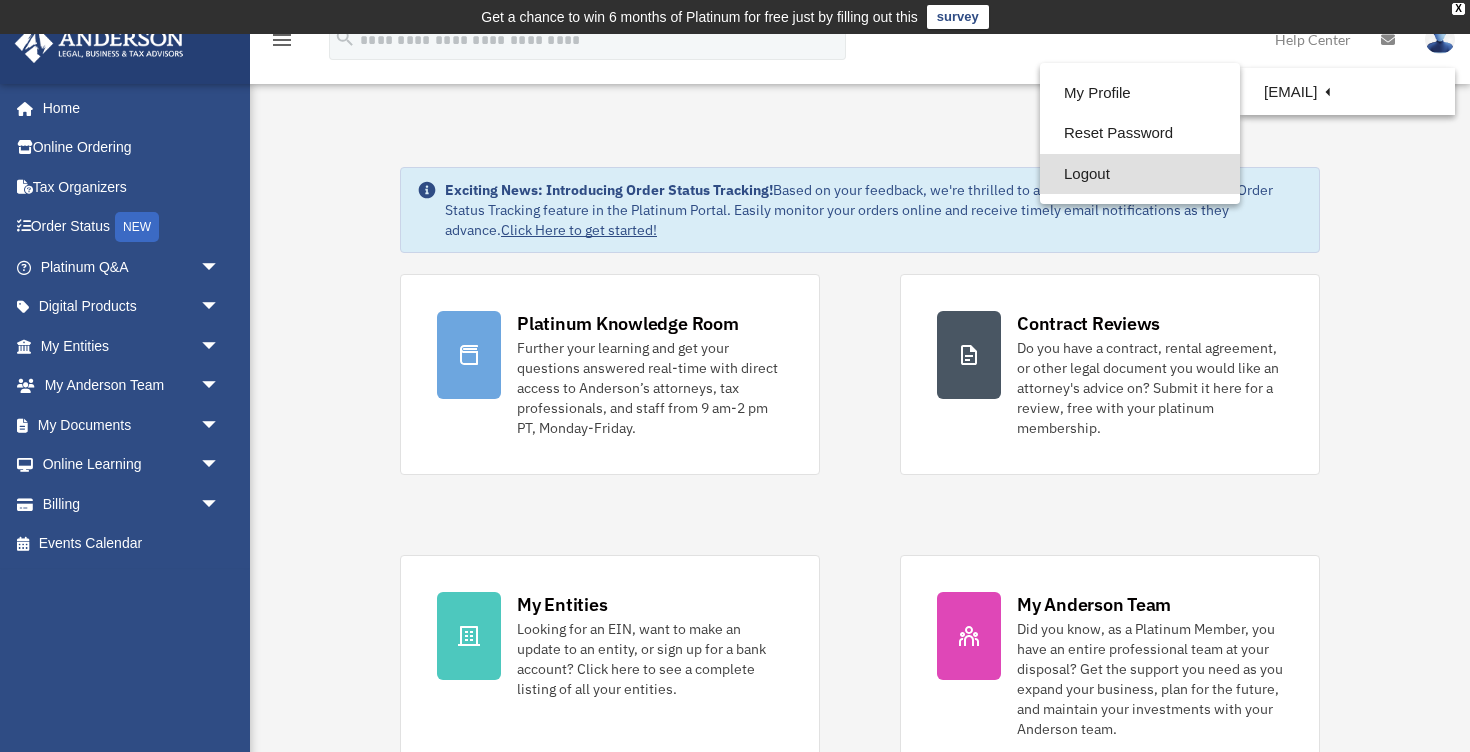 click on "Logout" at bounding box center (1140, 174) 